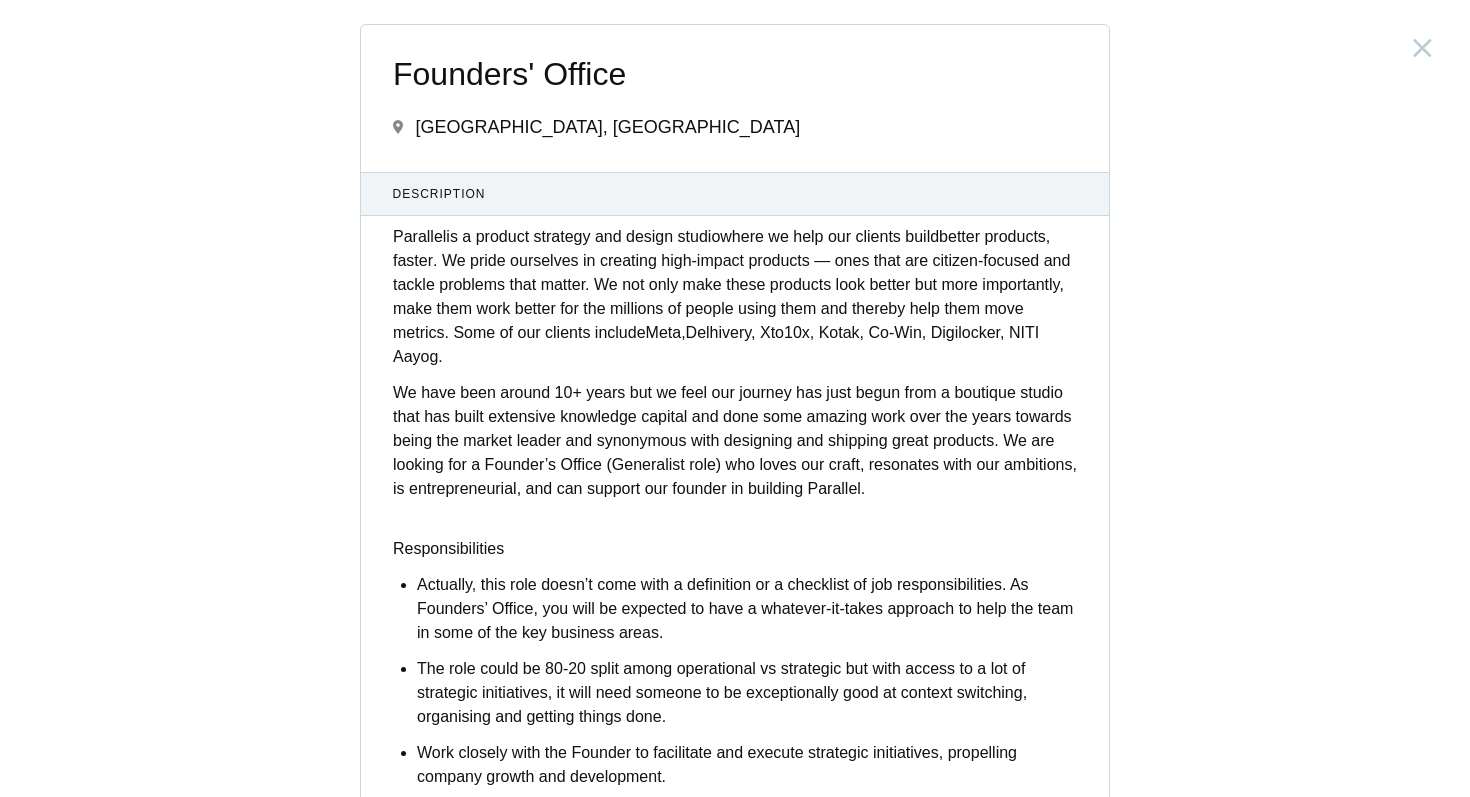scroll, scrollTop: 0, scrollLeft: 0, axis: both 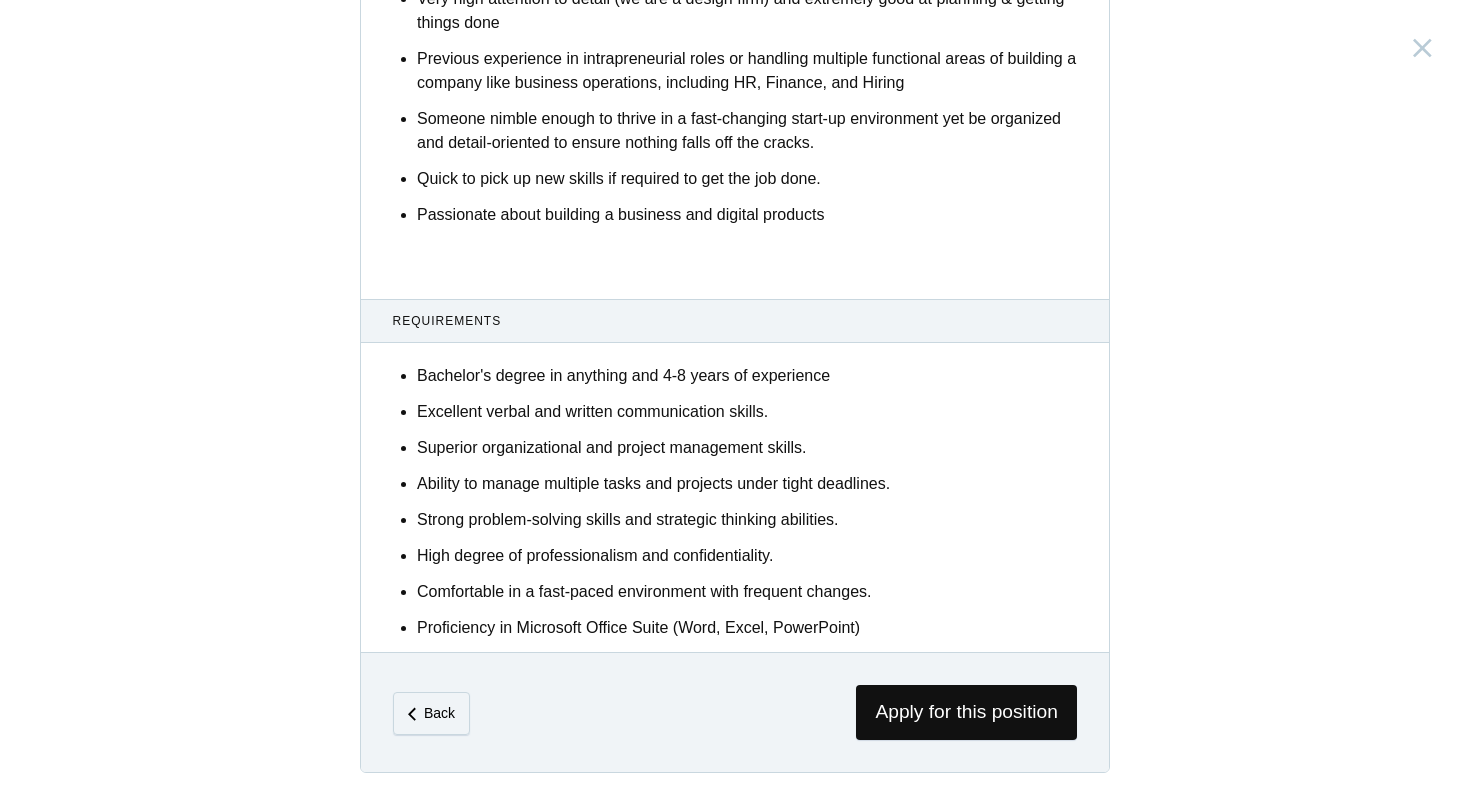 click on "Excellent verbal and written communication skills." at bounding box center [747, 412] 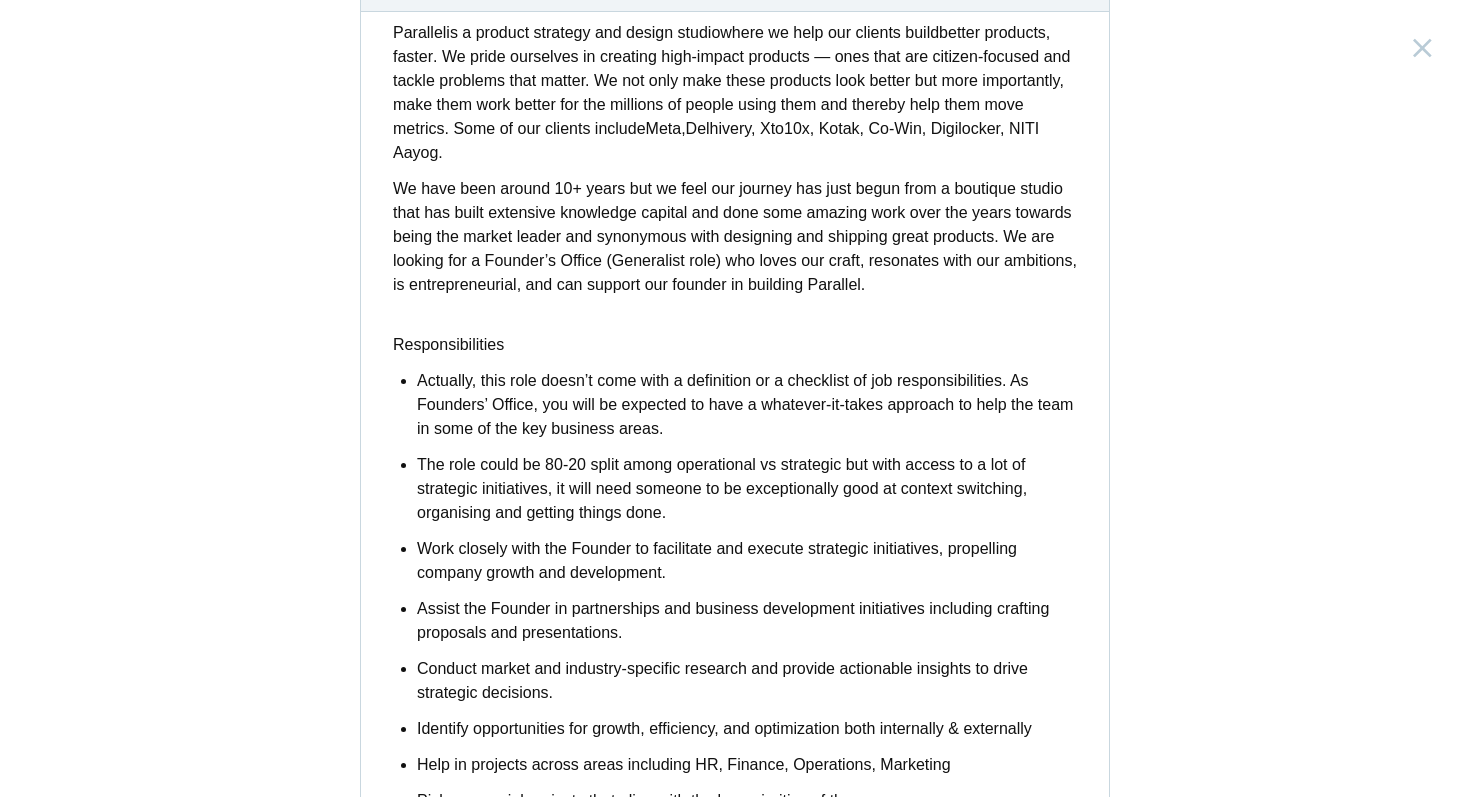 scroll, scrollTop: 0, scrollLeft: 0, axis: both 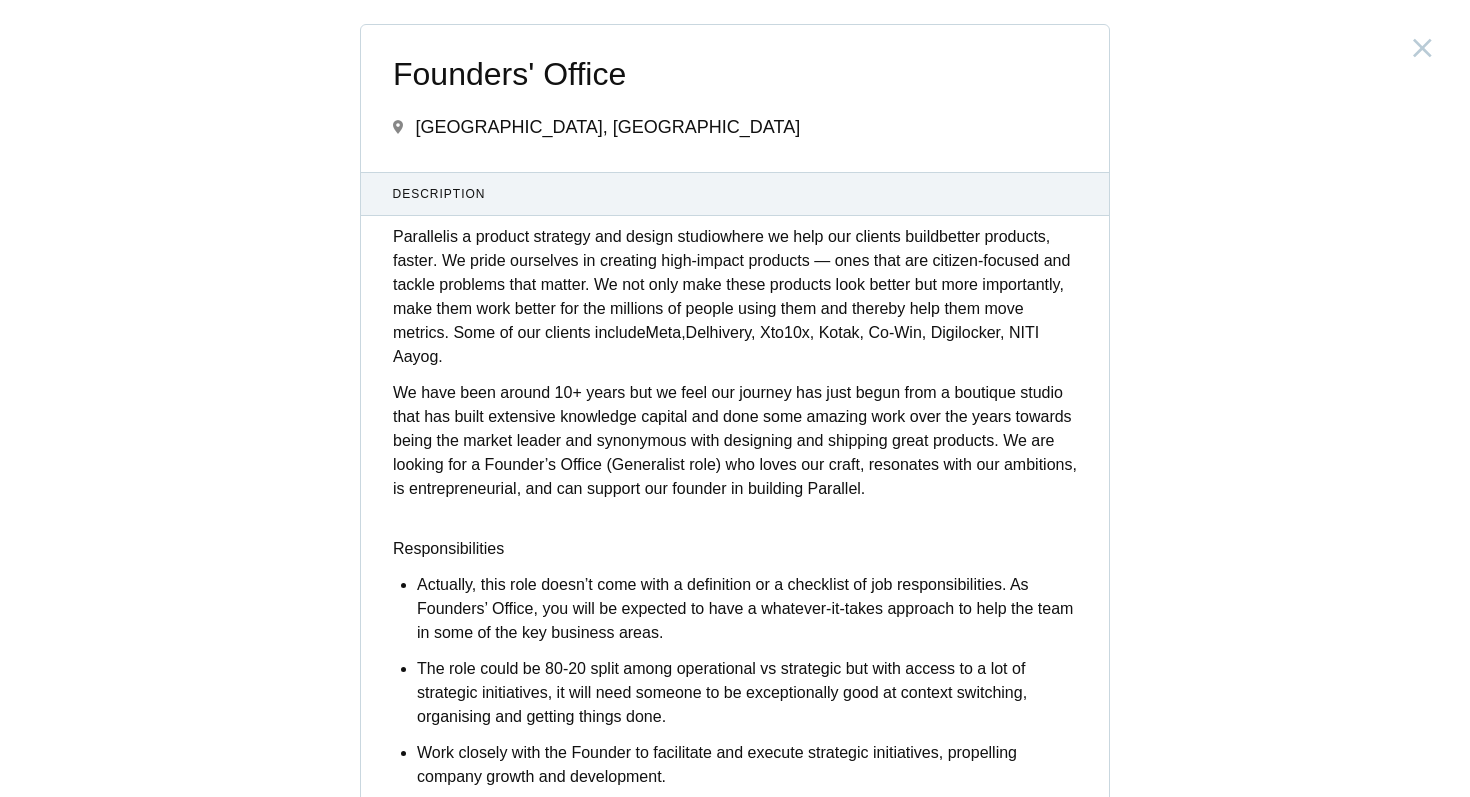 click on "Founders' Office" at bounding box center [735, 74] 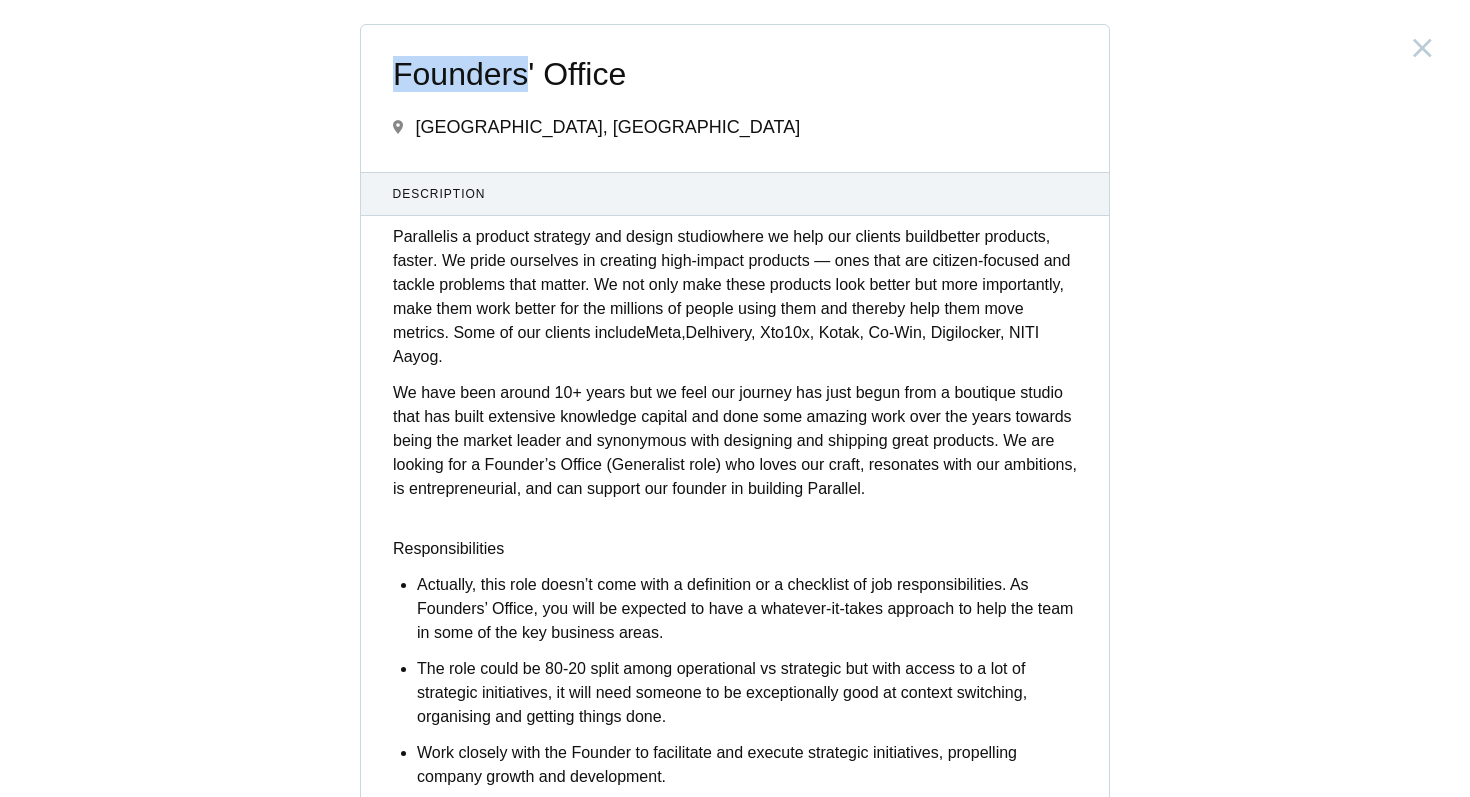 click on "Founders' Office" at bounding box center [735, 74] 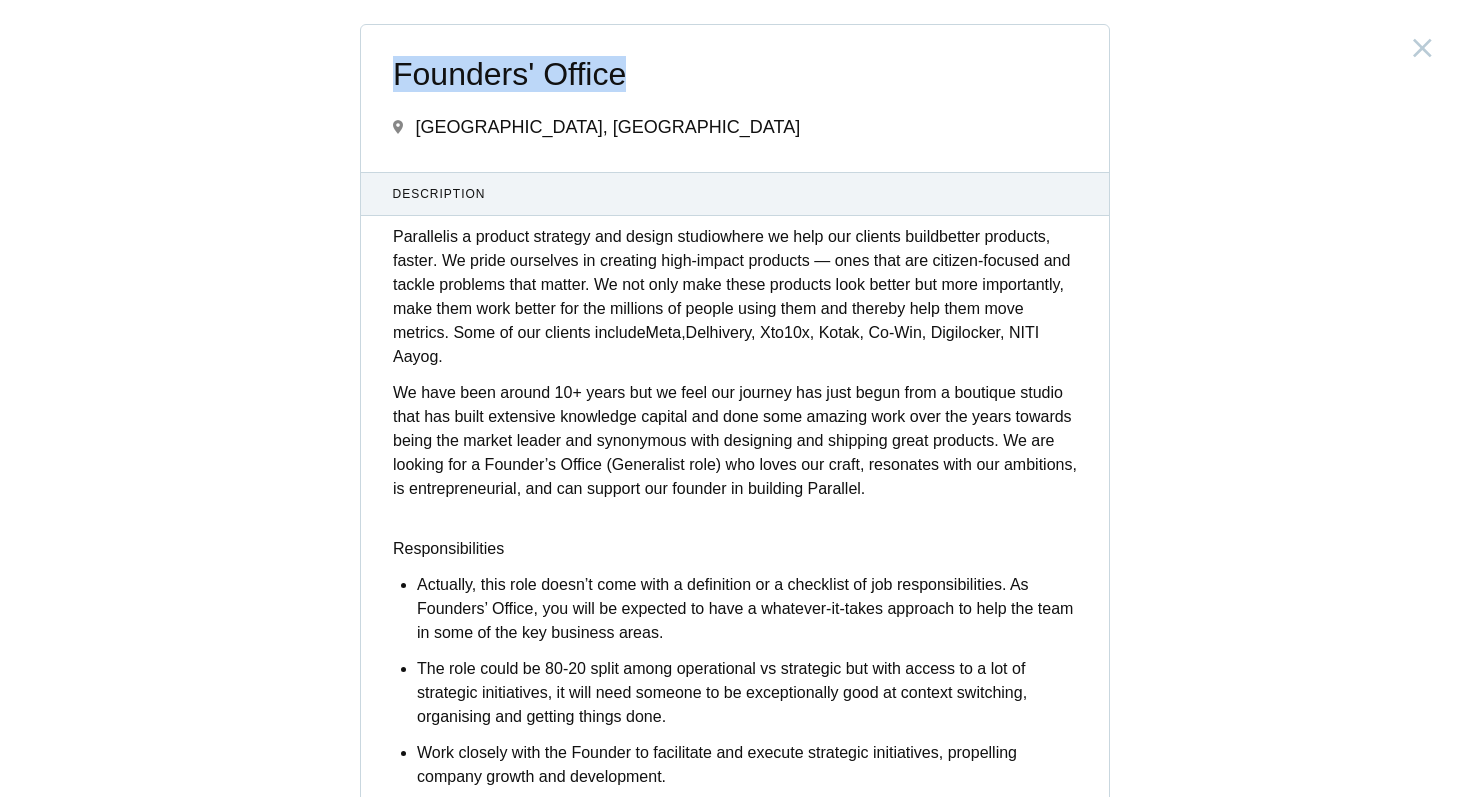 copy on "Founders' Office" 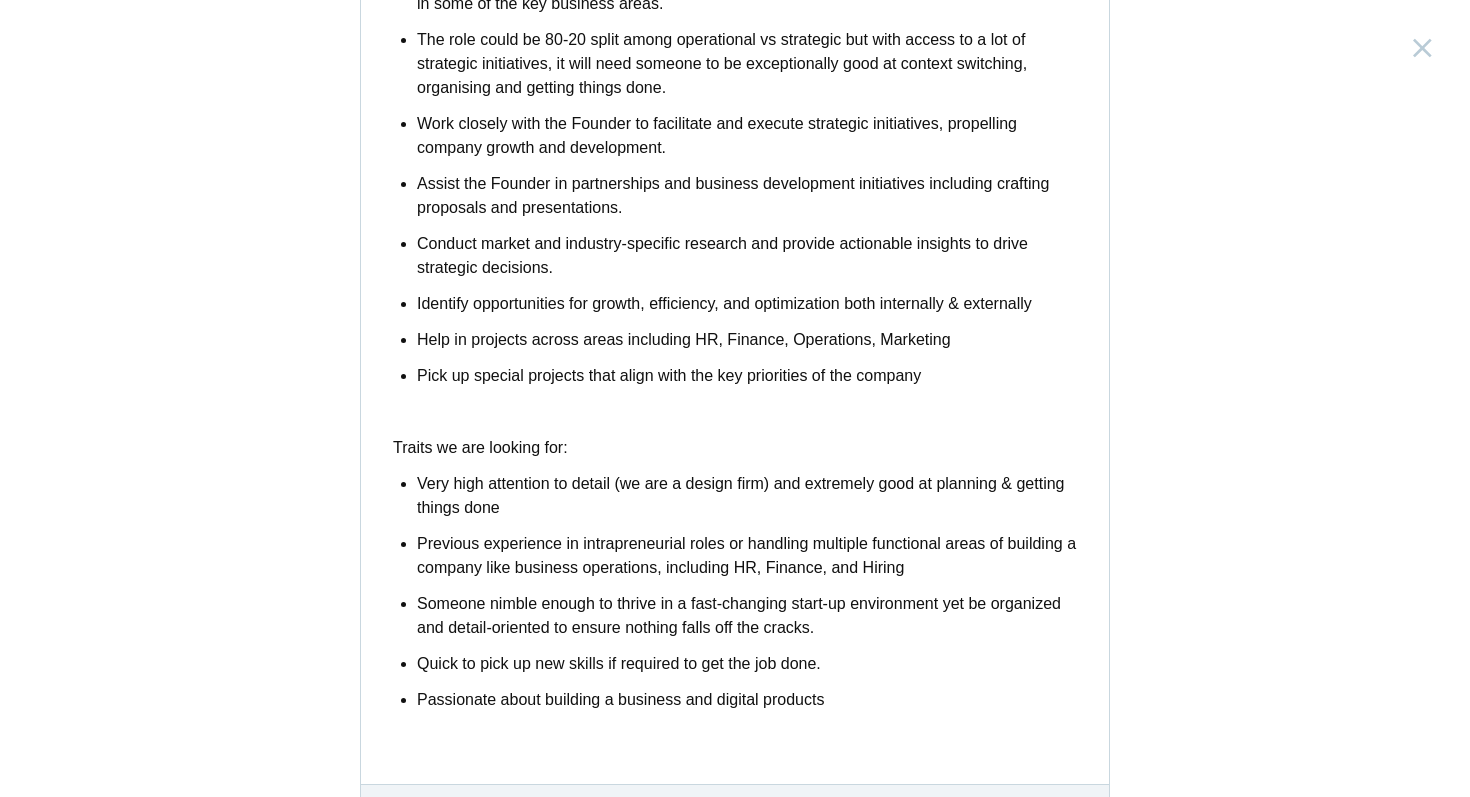 scroll, scrollTop: 1118, scrollLeft: 0, axis: vertical 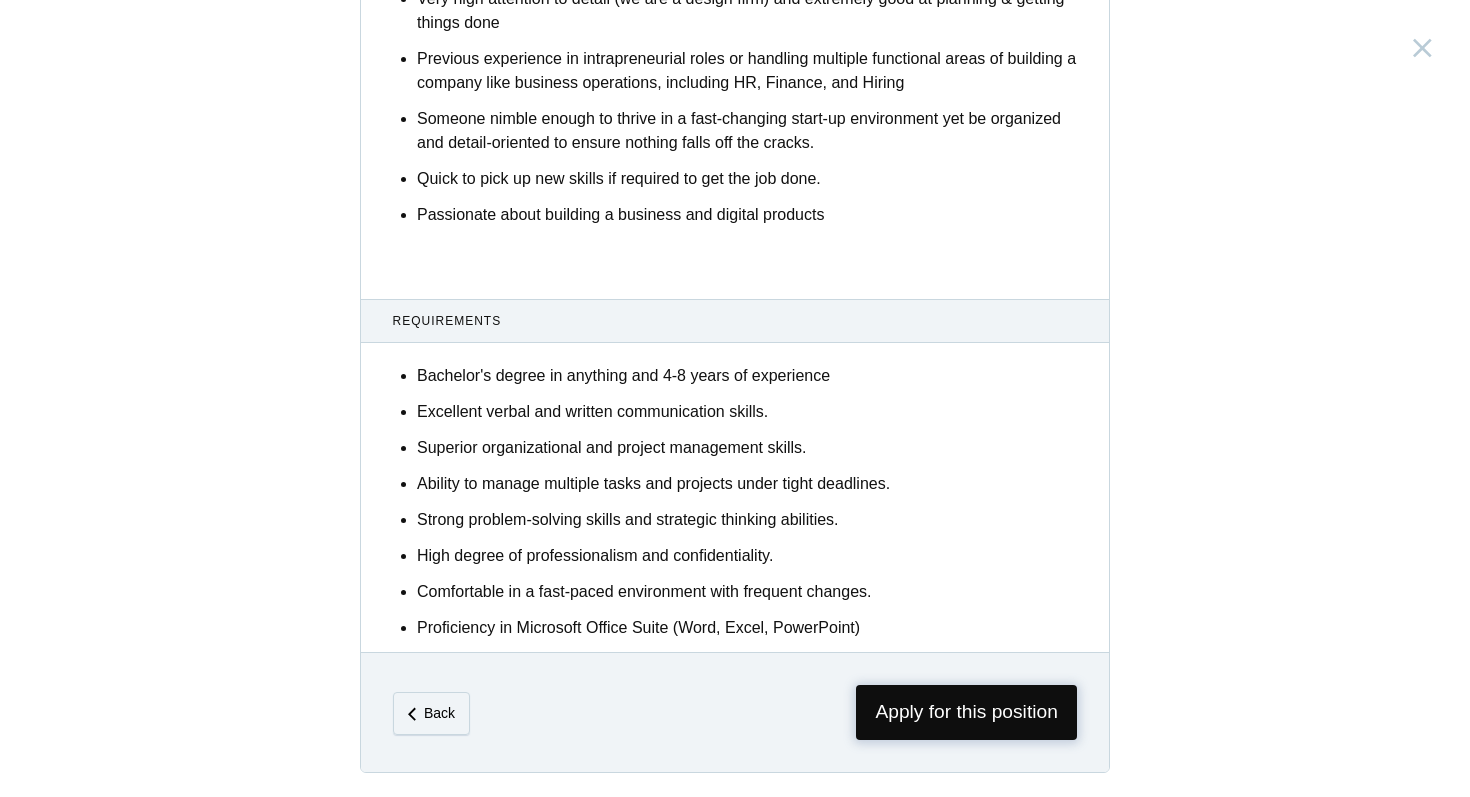 click on "Apply for this position" at bounding box center (966, 712) 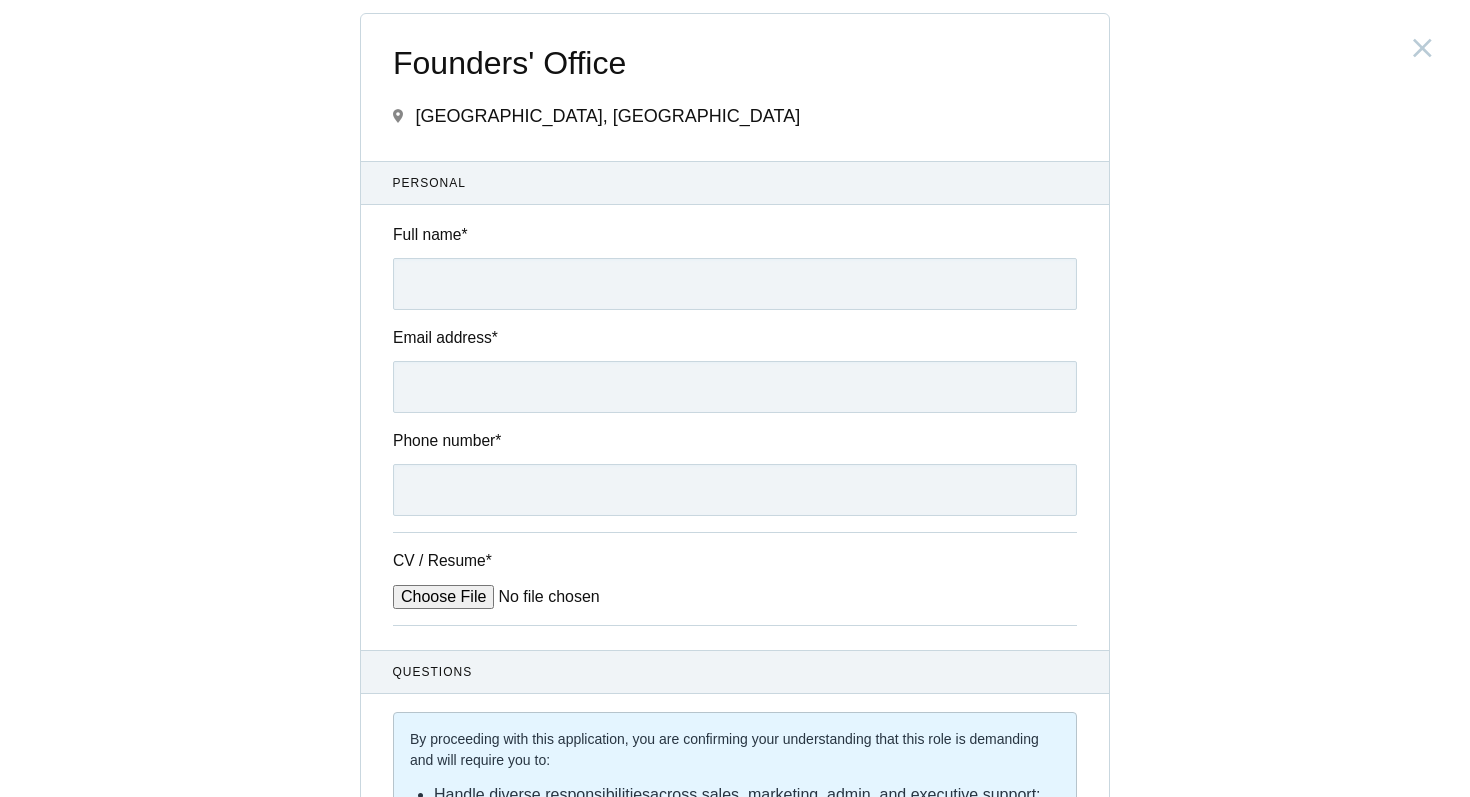 scroll, scrollTop: 0, scrollLeft: 0, axis: both 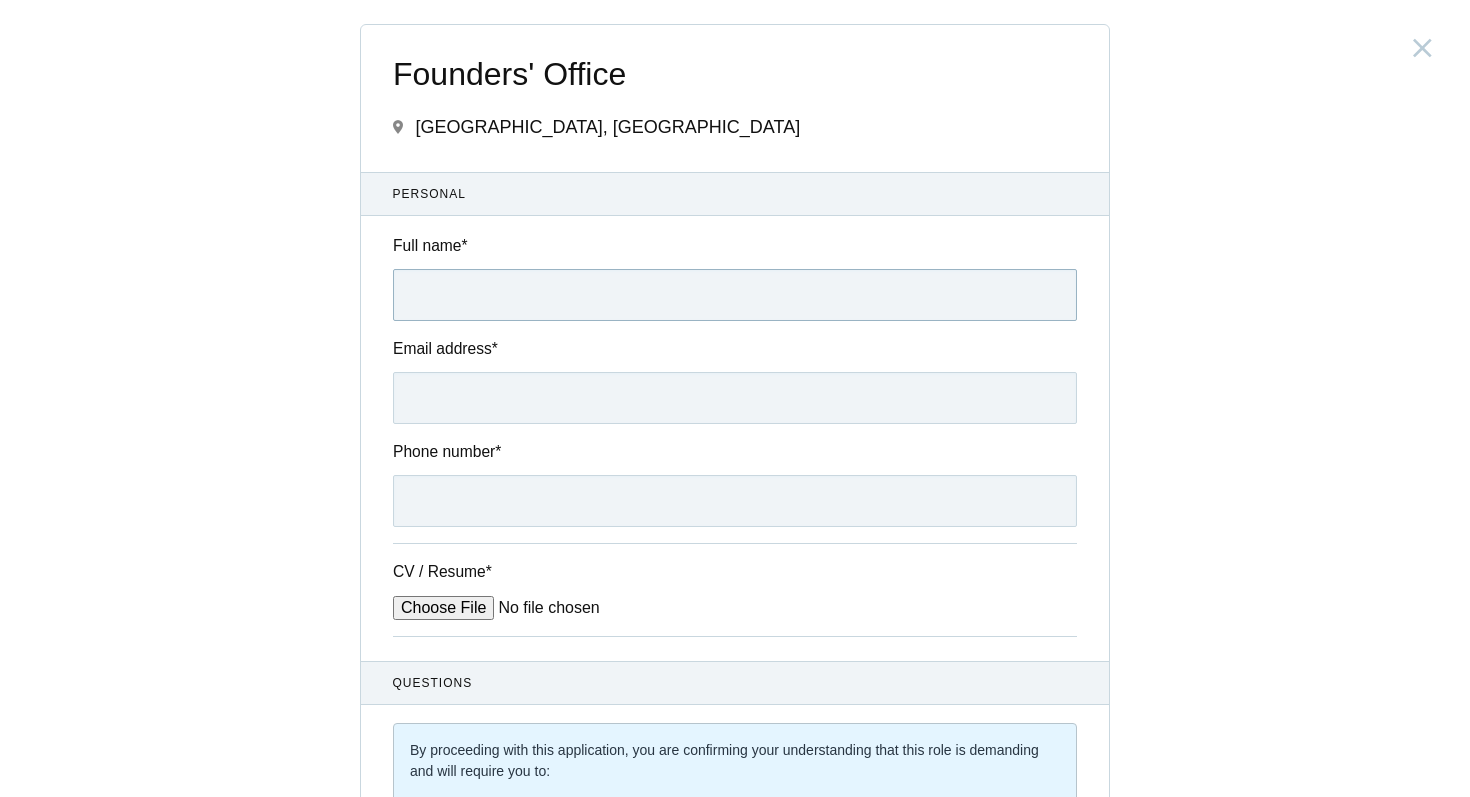 click on "Full name  *" at bounding box center [735, 295] 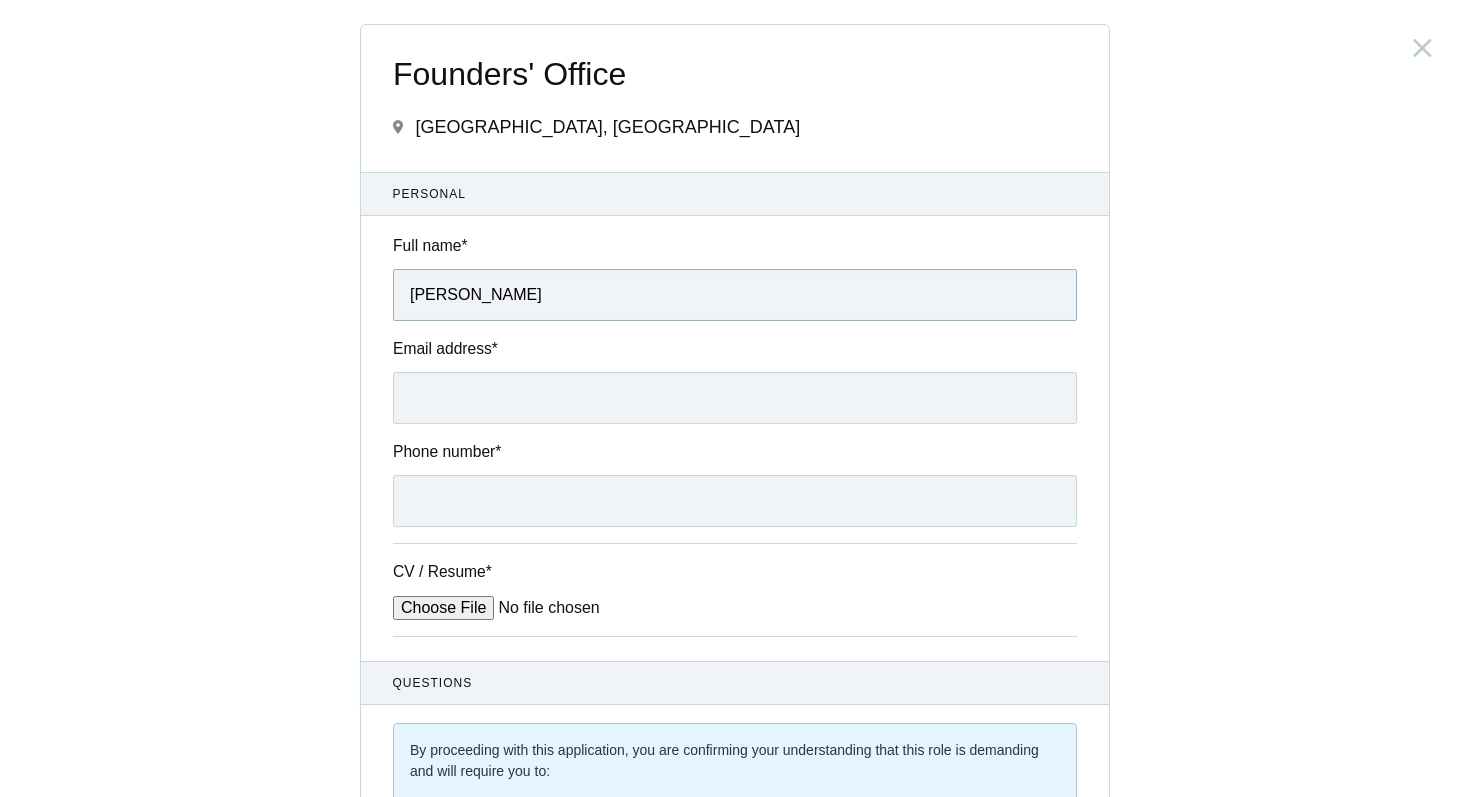 type on "Swathi Vedula" 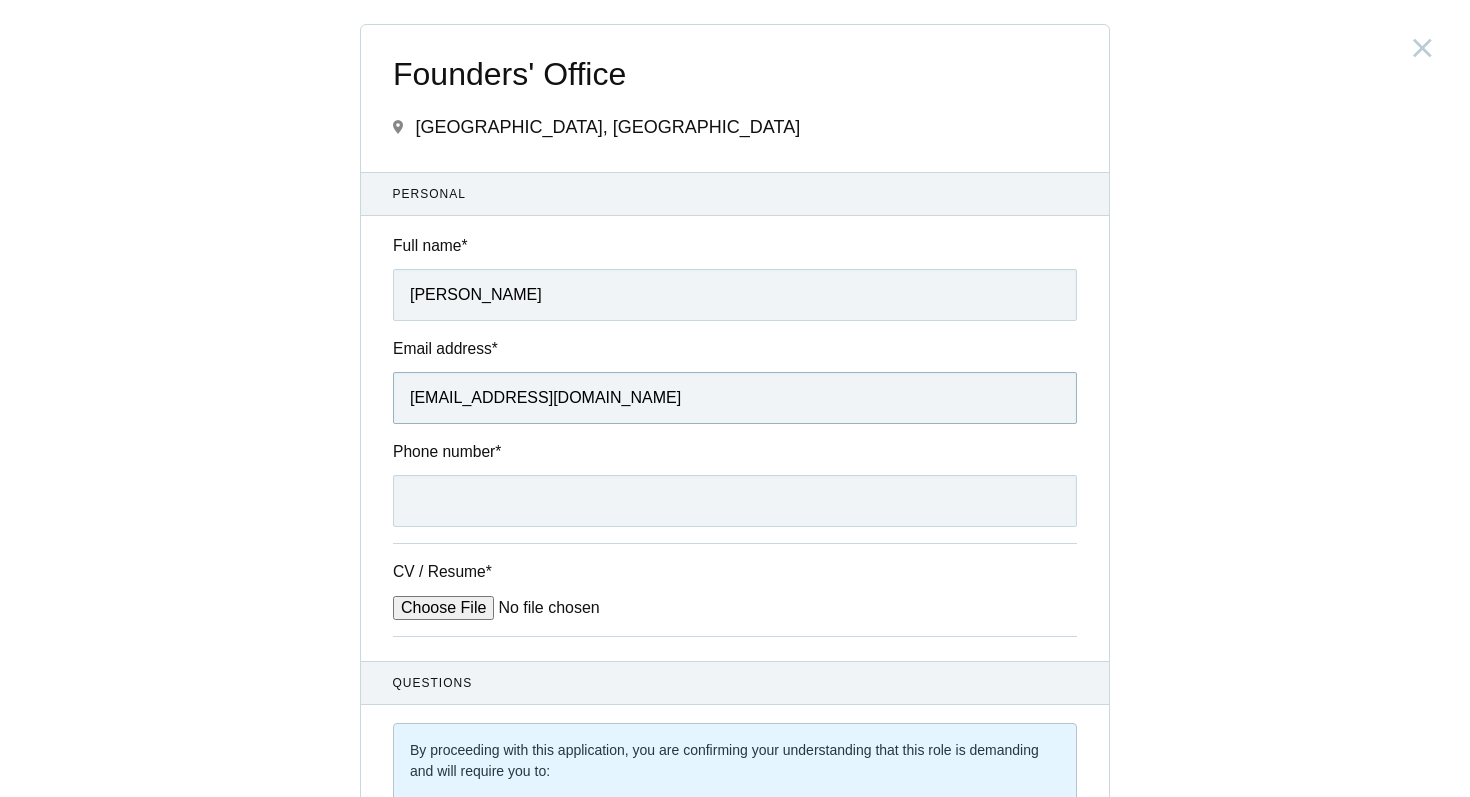 type on "v10.swati@gmail.com" 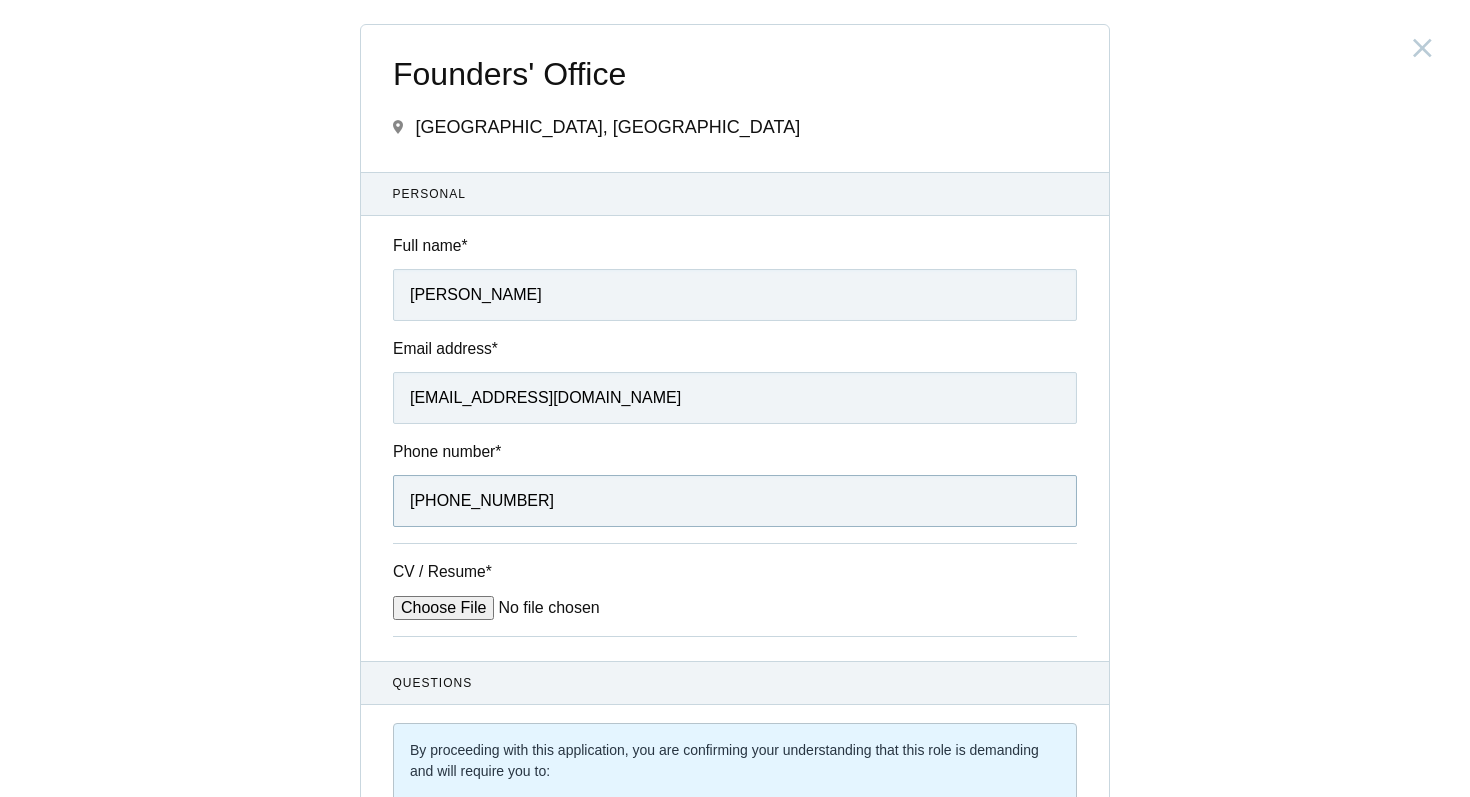 type on "+91 8291754885" 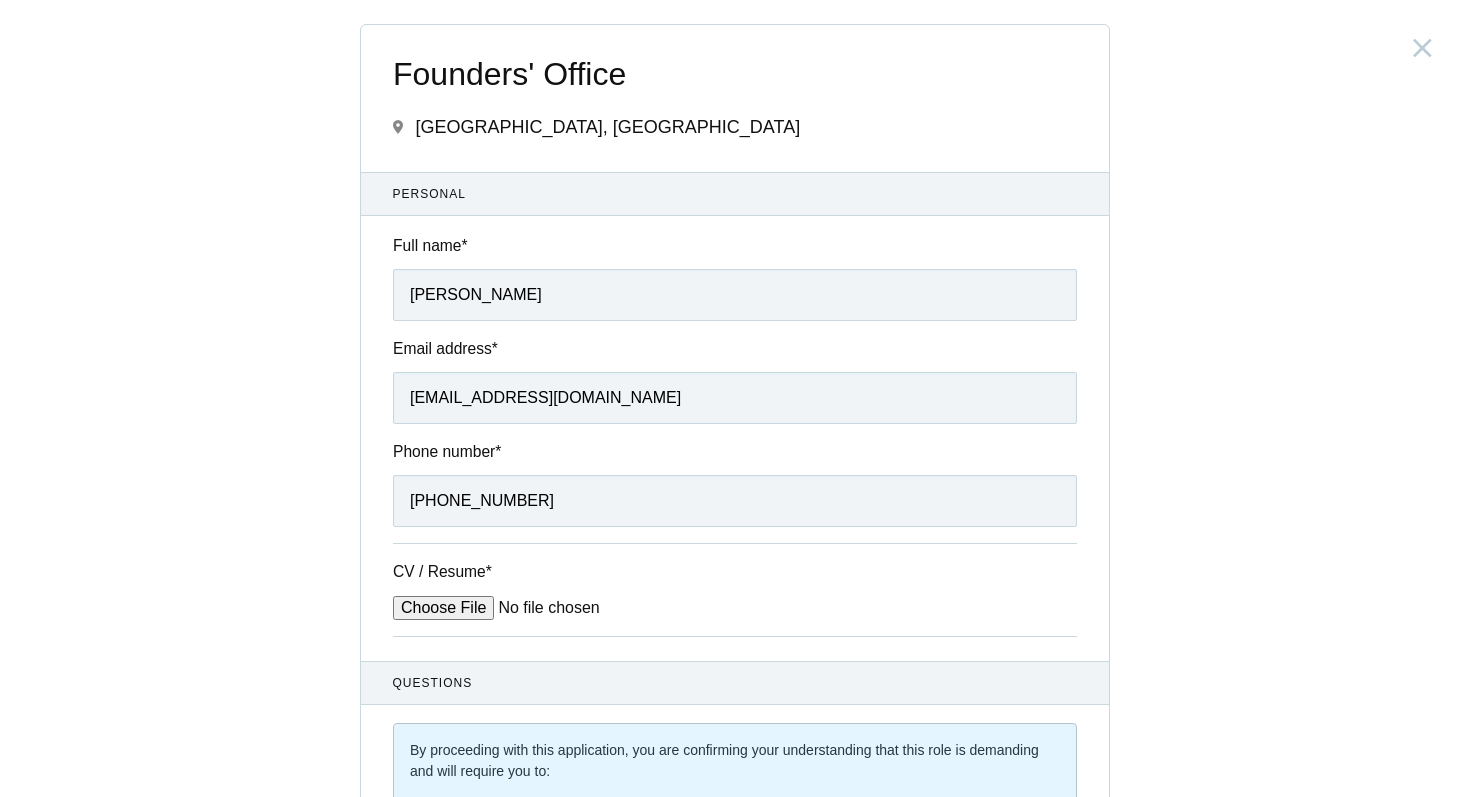 click on "CV / Resume  *" at bounding box center [544, 608] 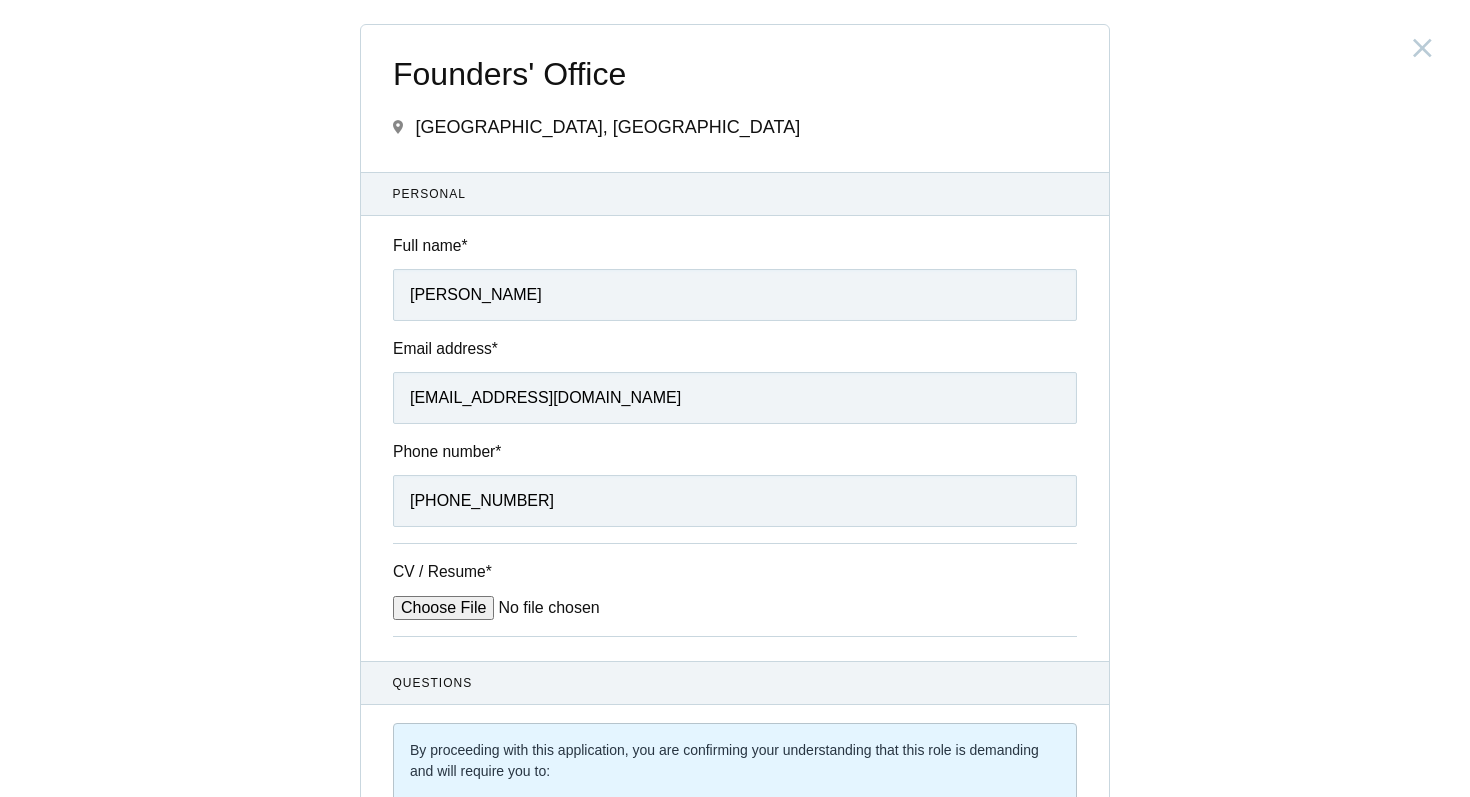 type on "C:\fakepath\Swathi Vedula.pdf" 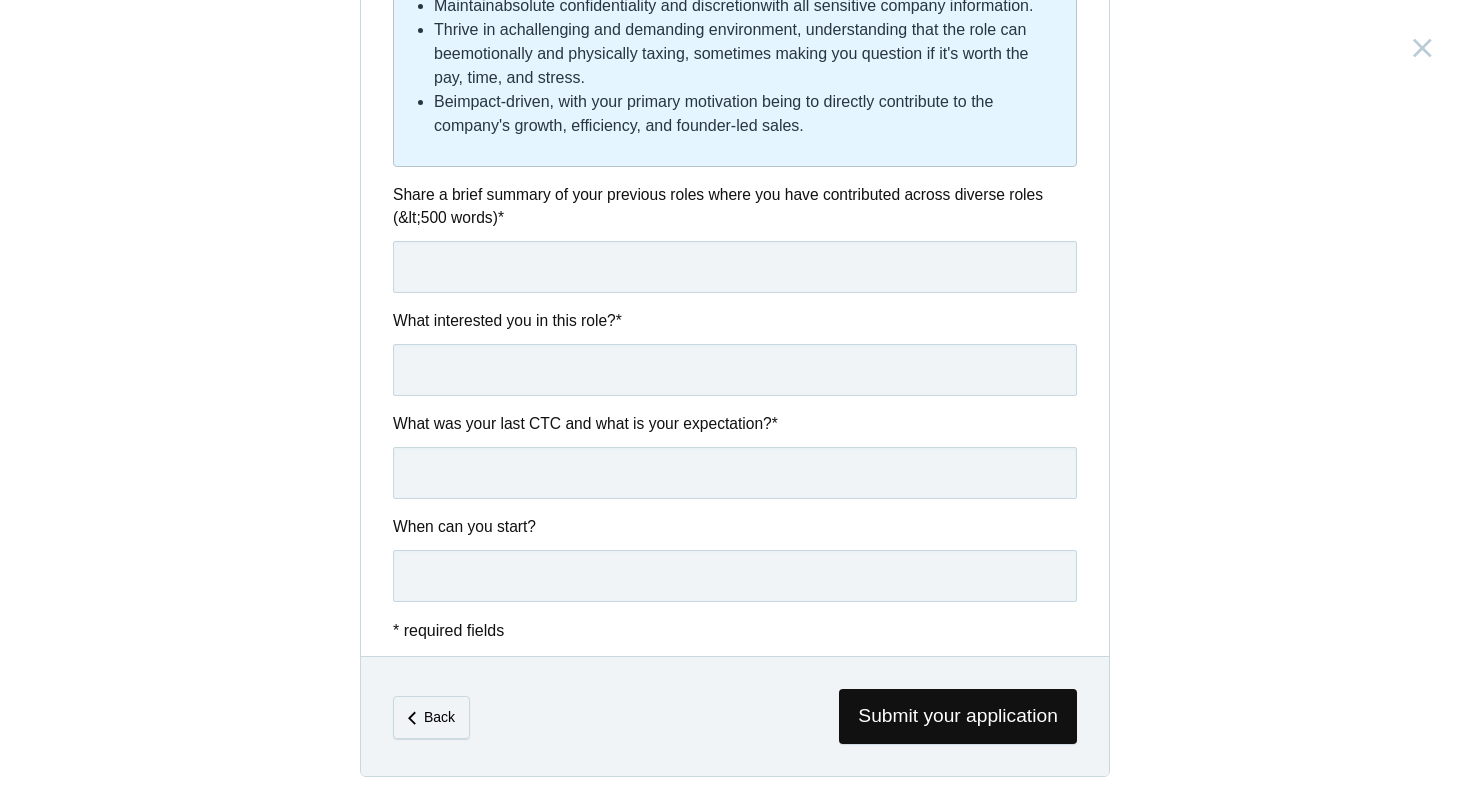 scroll, scrollTop: 1129, scrollLeft: 0, axis: vertical 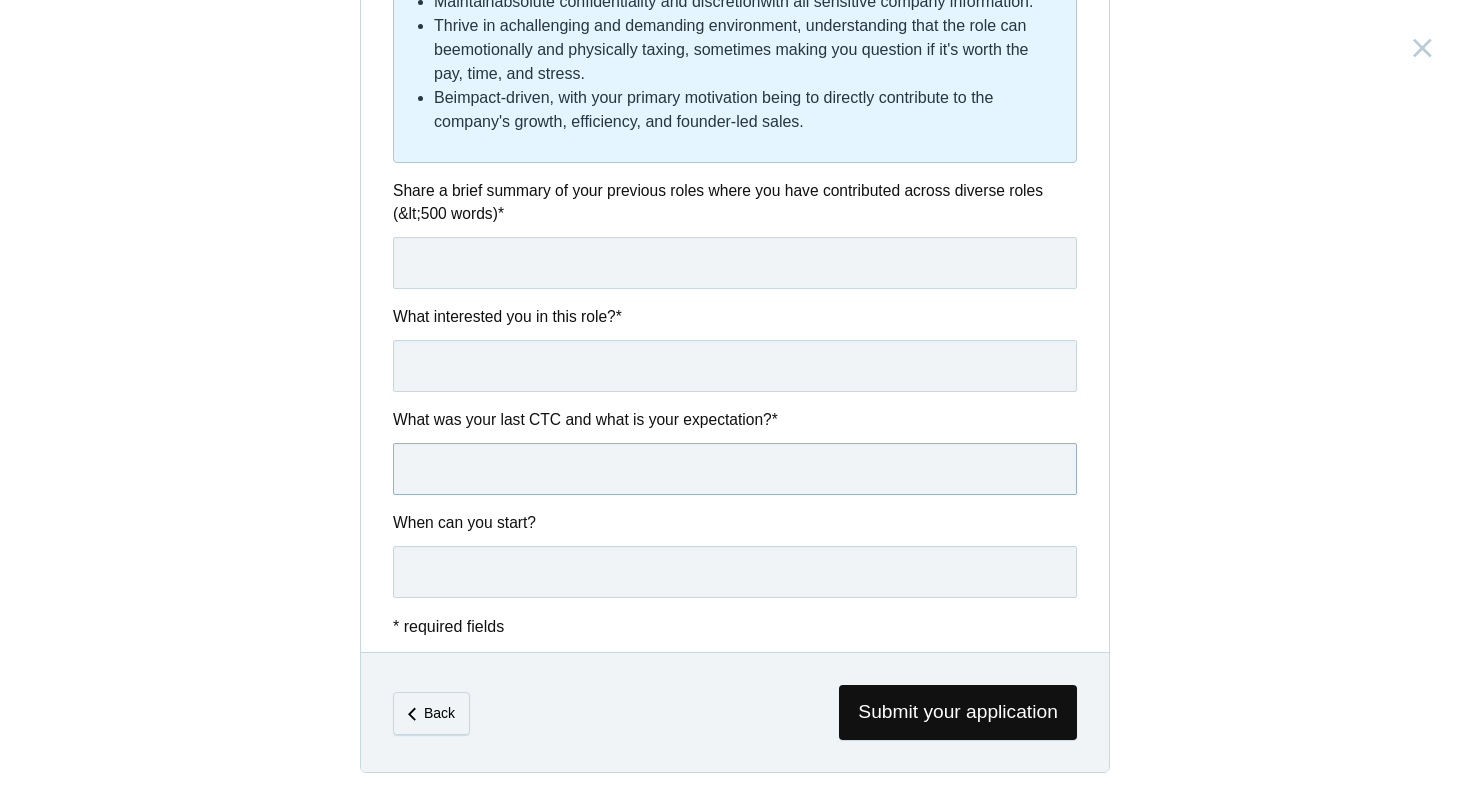 click at bounding box center [735, 469] 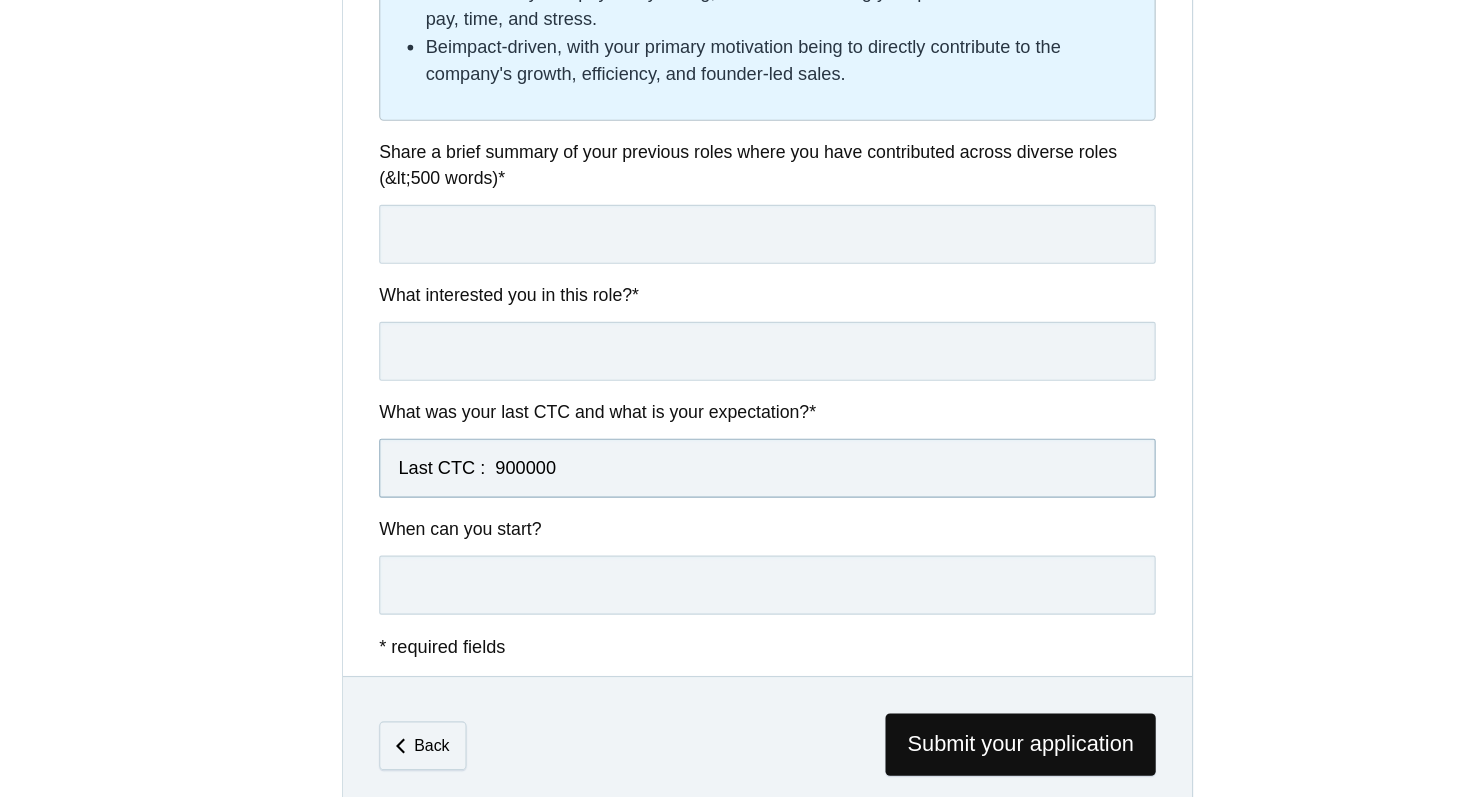 click on "Last CTC :  900000" at bounding box center (735, 469) 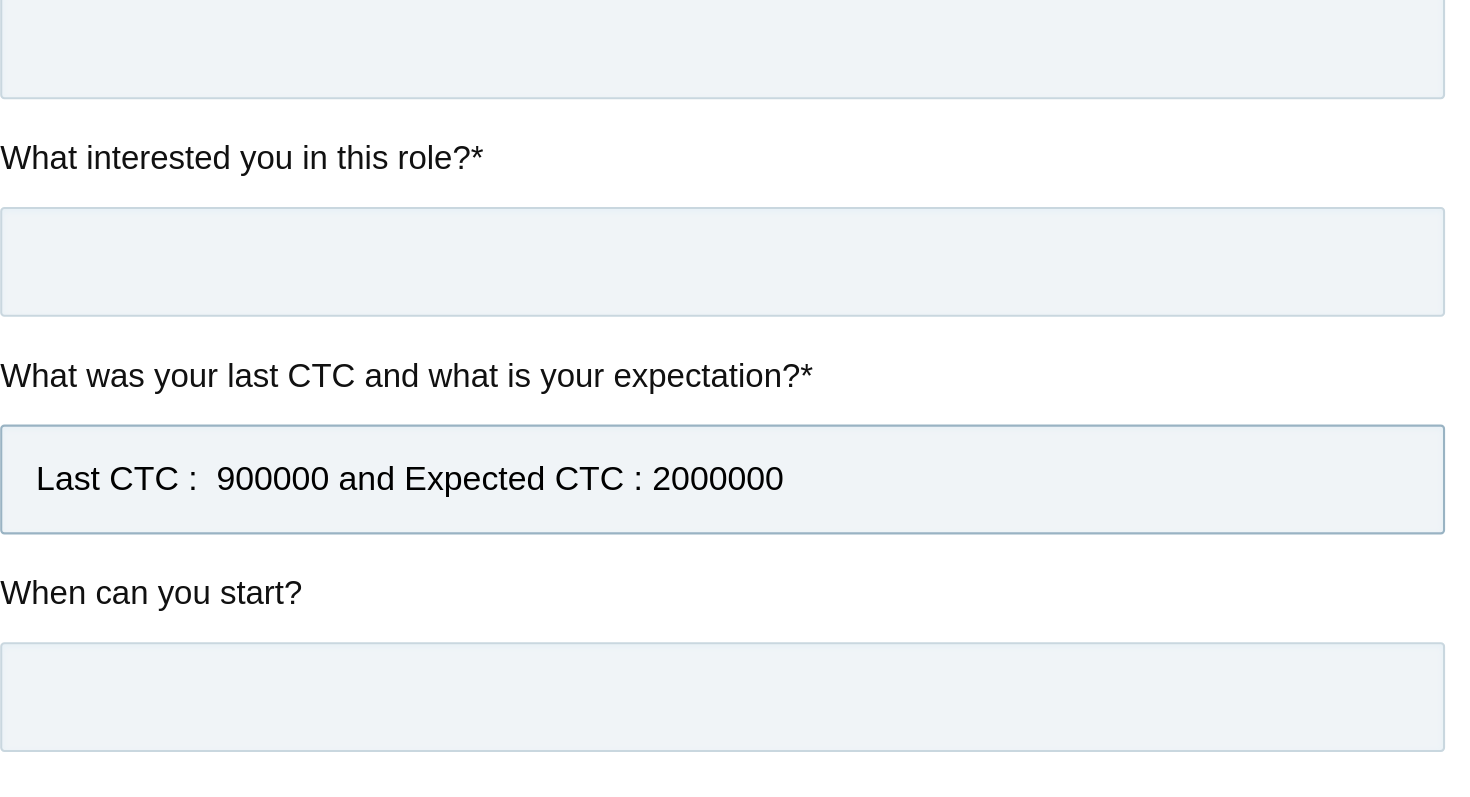 click on "Last CTC :  900000 and Expected CTC : 2000000" at bounding box center (735, 469) 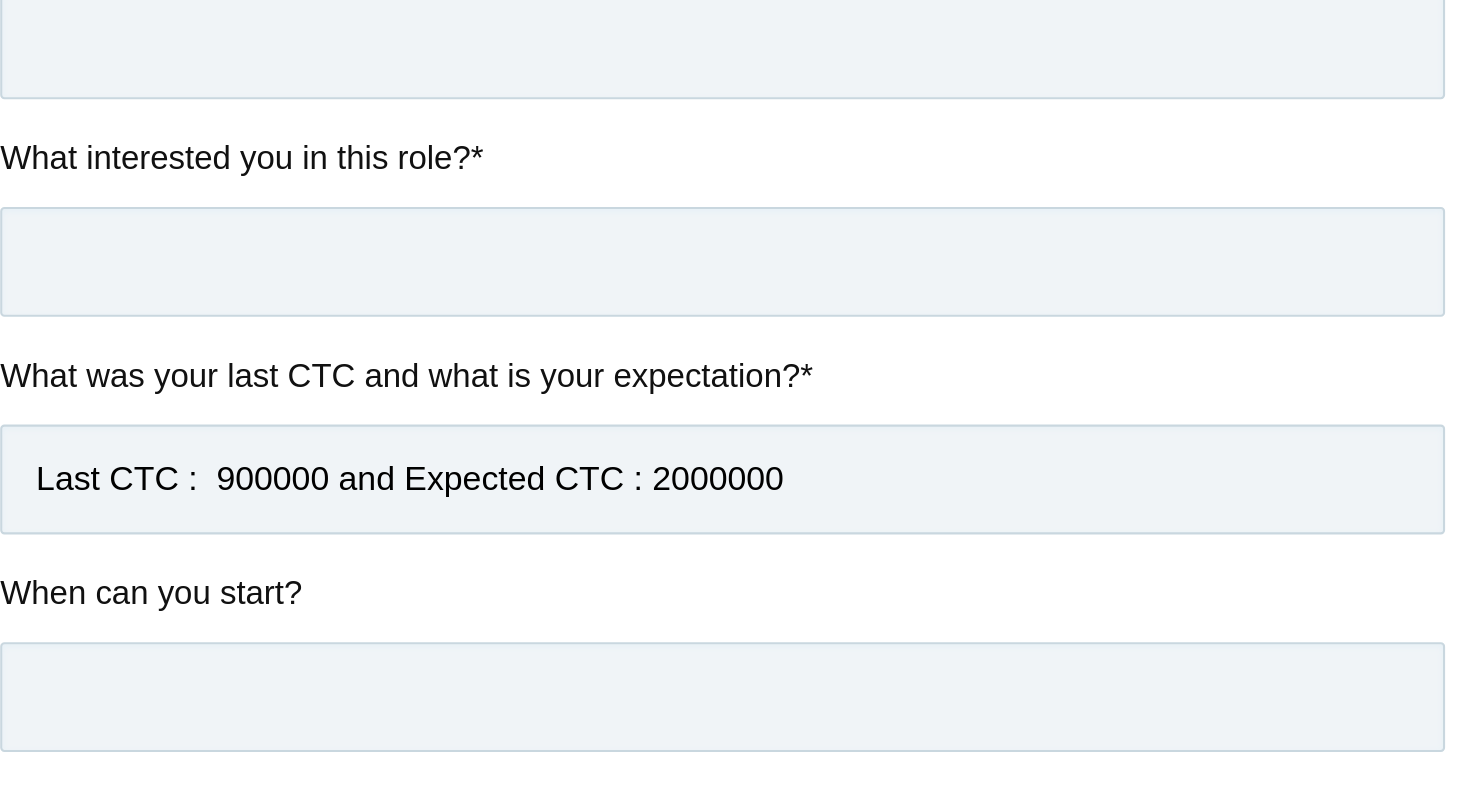 click on "Questions
By proceeding with this application, you are confirming your understanding that this role is demanding and will require you to:
Handle diverse responsibilities  across sales, marketing, admin, and executive support; these might shift frequently, needing you to adapt quickly. Embrace a  "no task is beneath me" attitude , performing any necessary task for company success, including routine administrative duties. Operate with  high autonomy and proactivity , identifying problems and proposing solutions independently without constant direction. Exhibit  time zone and schedule flexibility , as work hours may extend beyond a typical 9-to-5 to align with the founder's schedule. Be present in the office every workday  to ensure seamless collaboration and integration with the team. Be open to  direct and frequent feedback Maintain  Thrive in a  Be  impact-driven *" at bounding box center (735, 84) 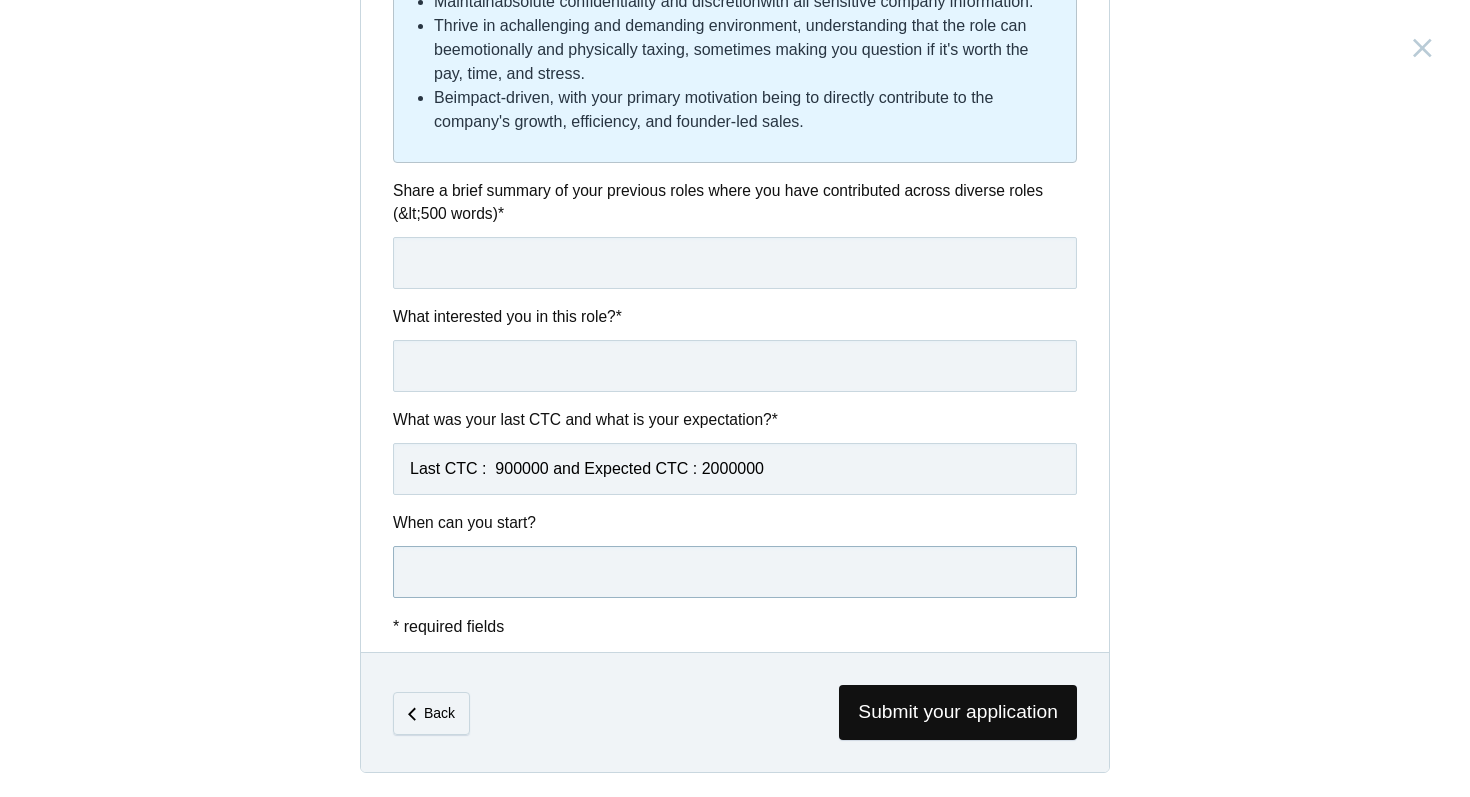 click at bounding box center (735, 572) 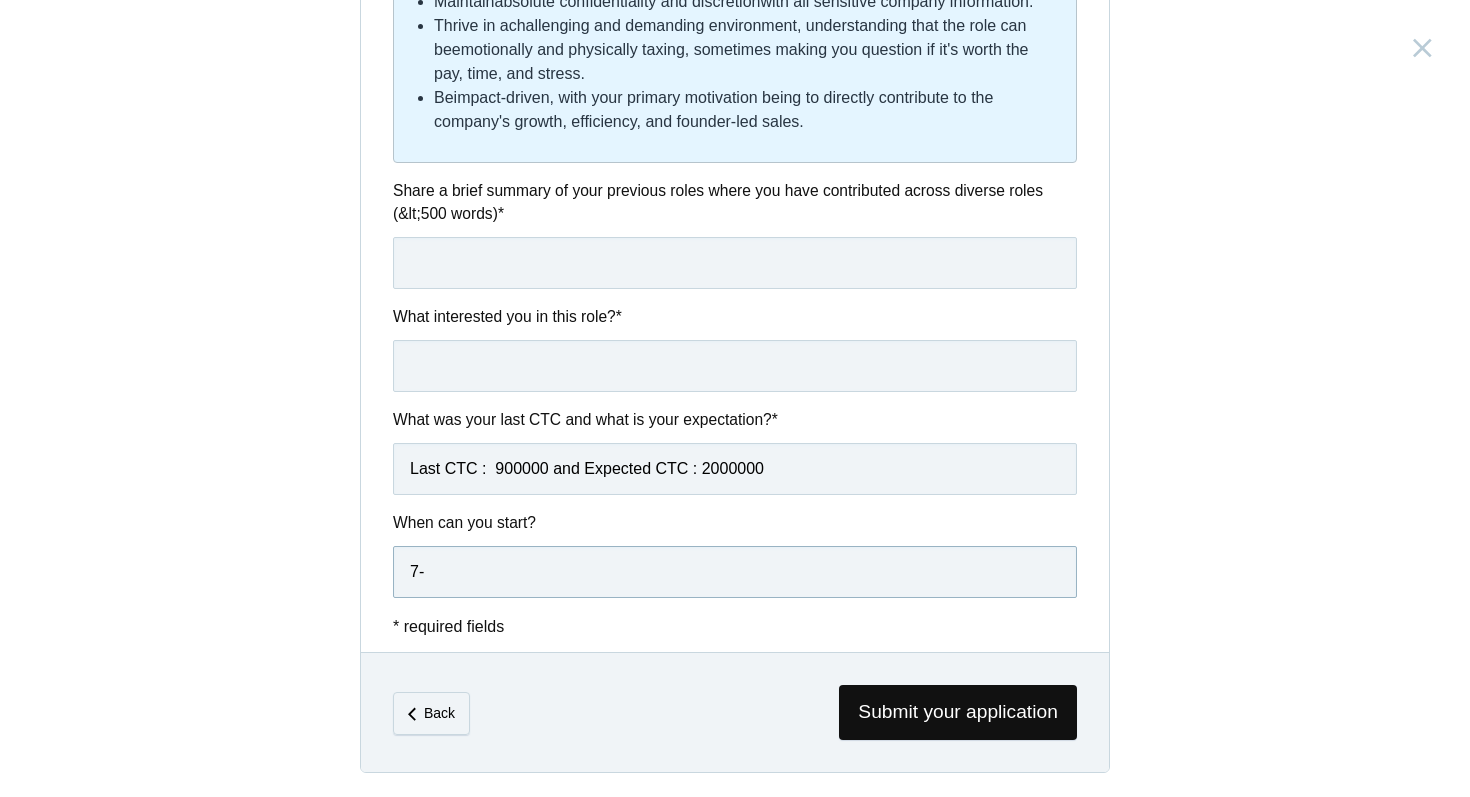 type on "7" 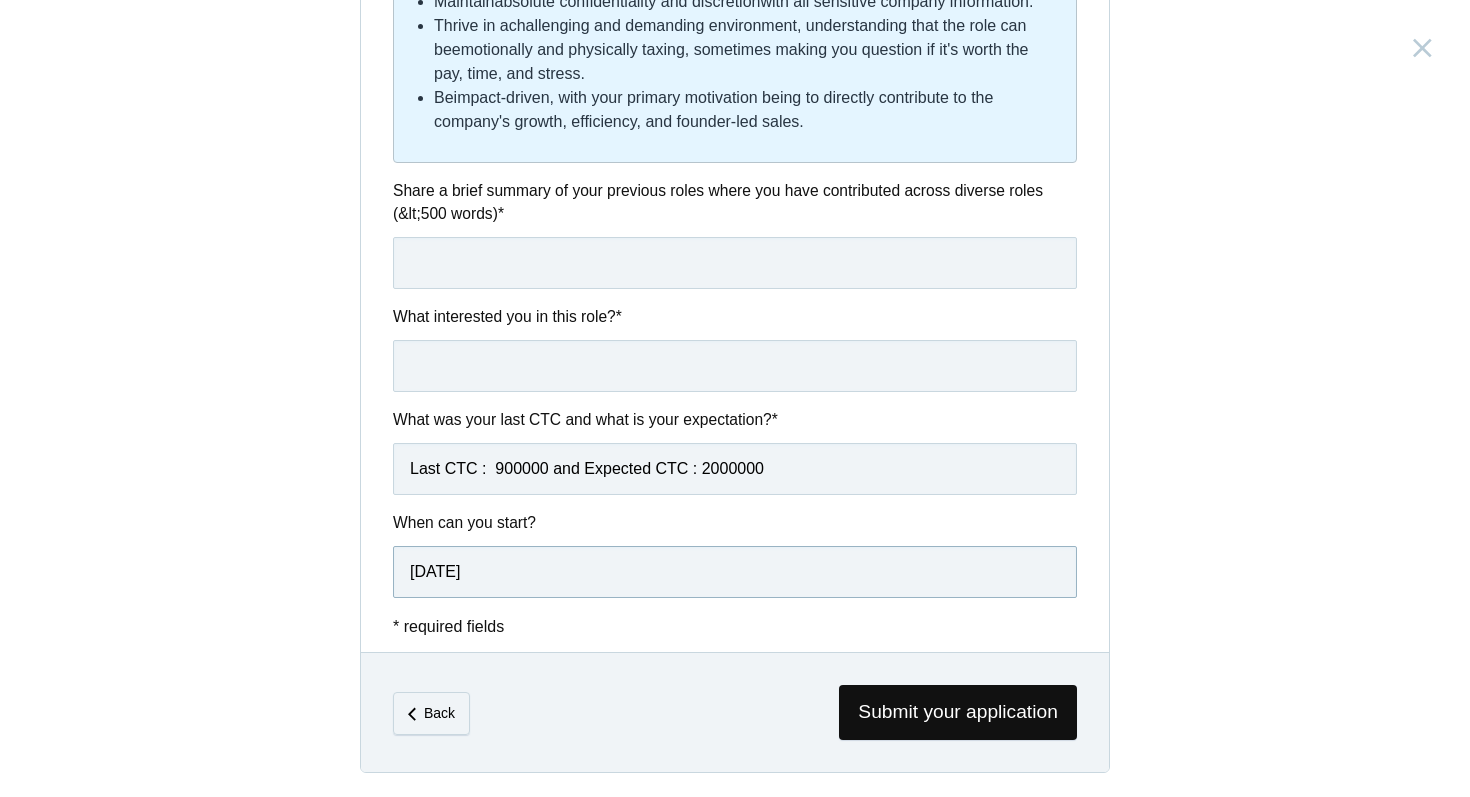 type on "July 7th 2025" 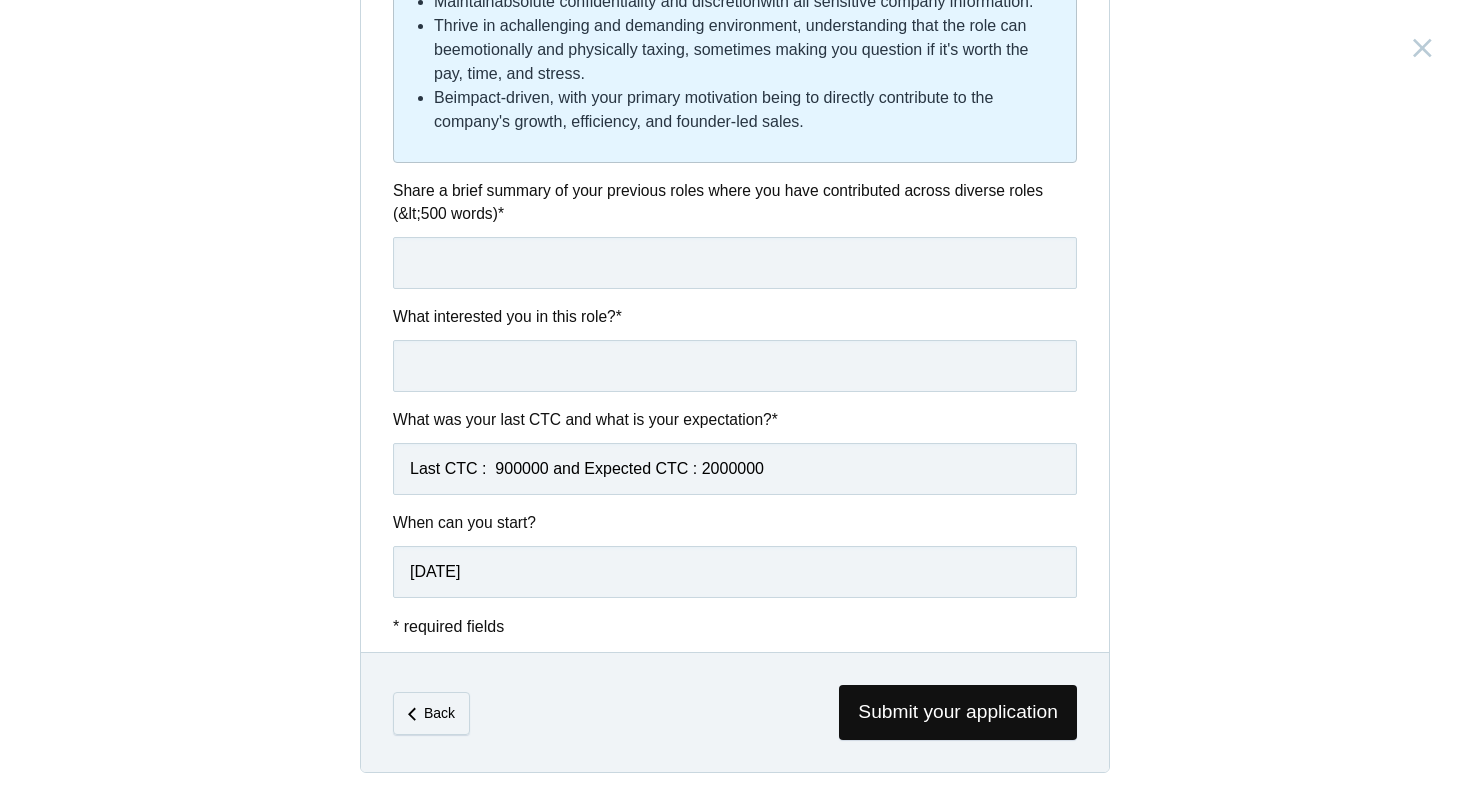 click on "Share a brief summary of your previous roles where you have contributed across diverse roles (&lt;500 words)  *" at bounding box center (735, 202) 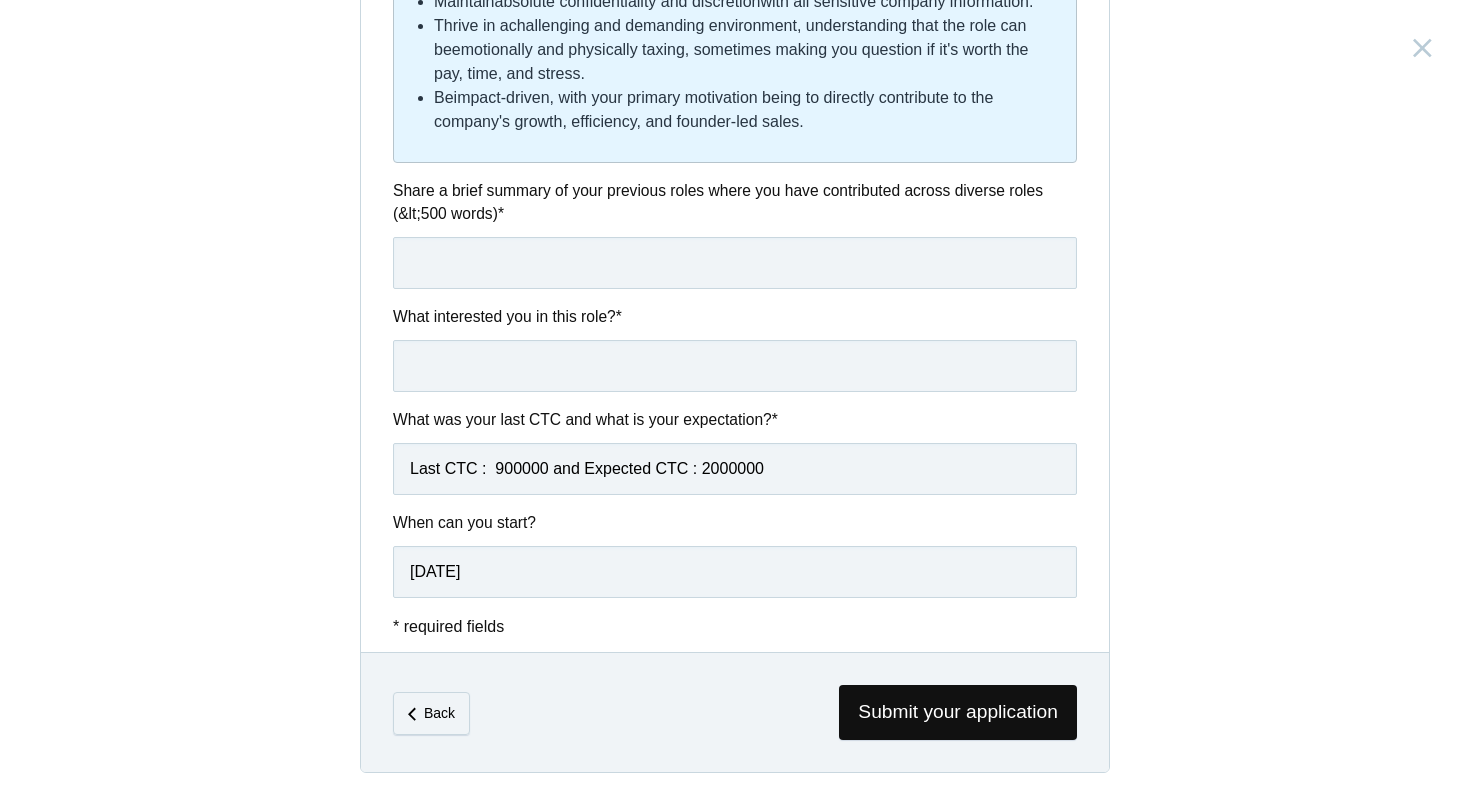 click on "Share a brief summary of your previous roles where you have contributed across diverse roles (&lt;500 words)  *" at bounding box center (735, 202) 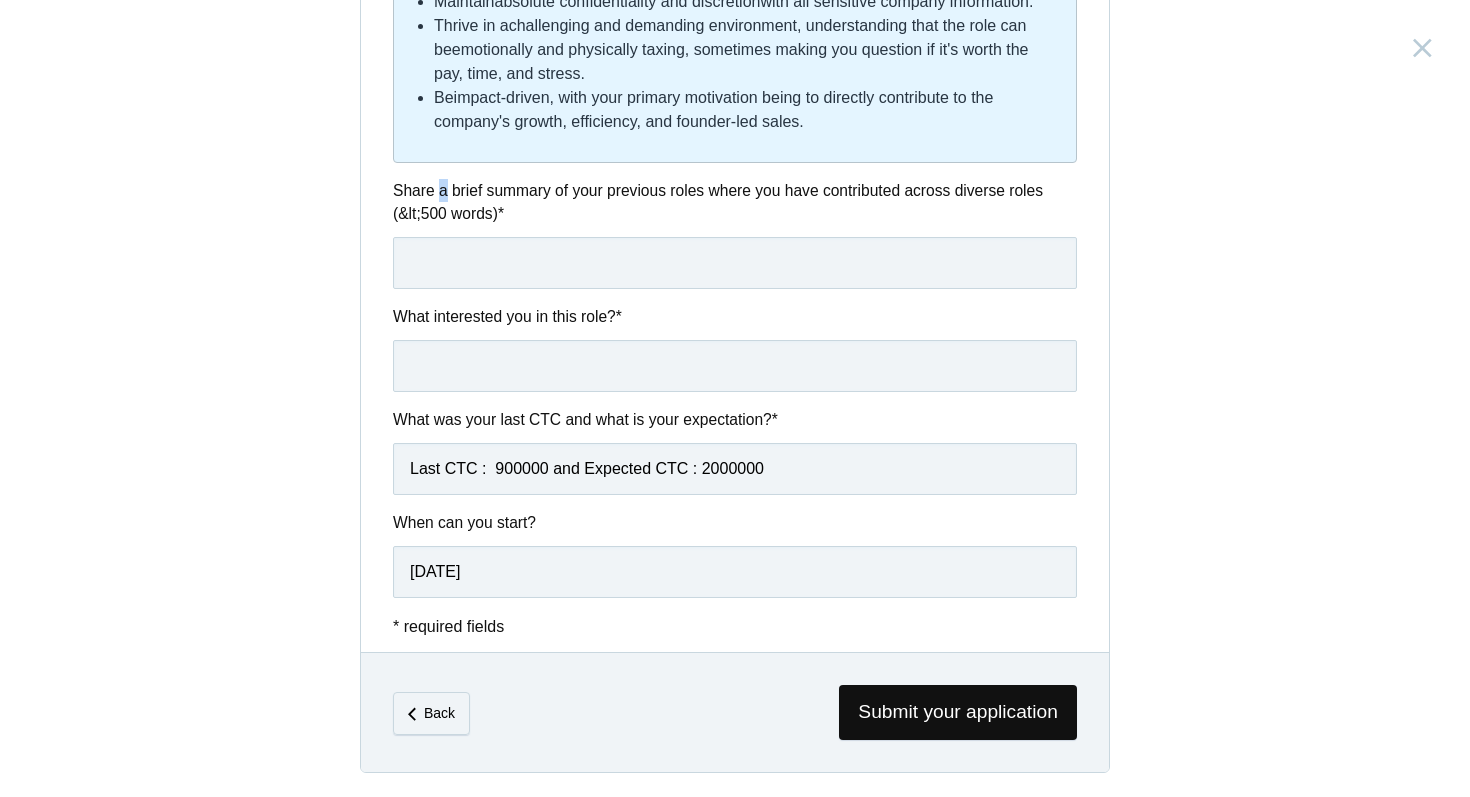 click on "Share a brief summary of your previous roles where you have contributed across diverse roles (&lt;500 words)  *" at bounding box center (735, 202) 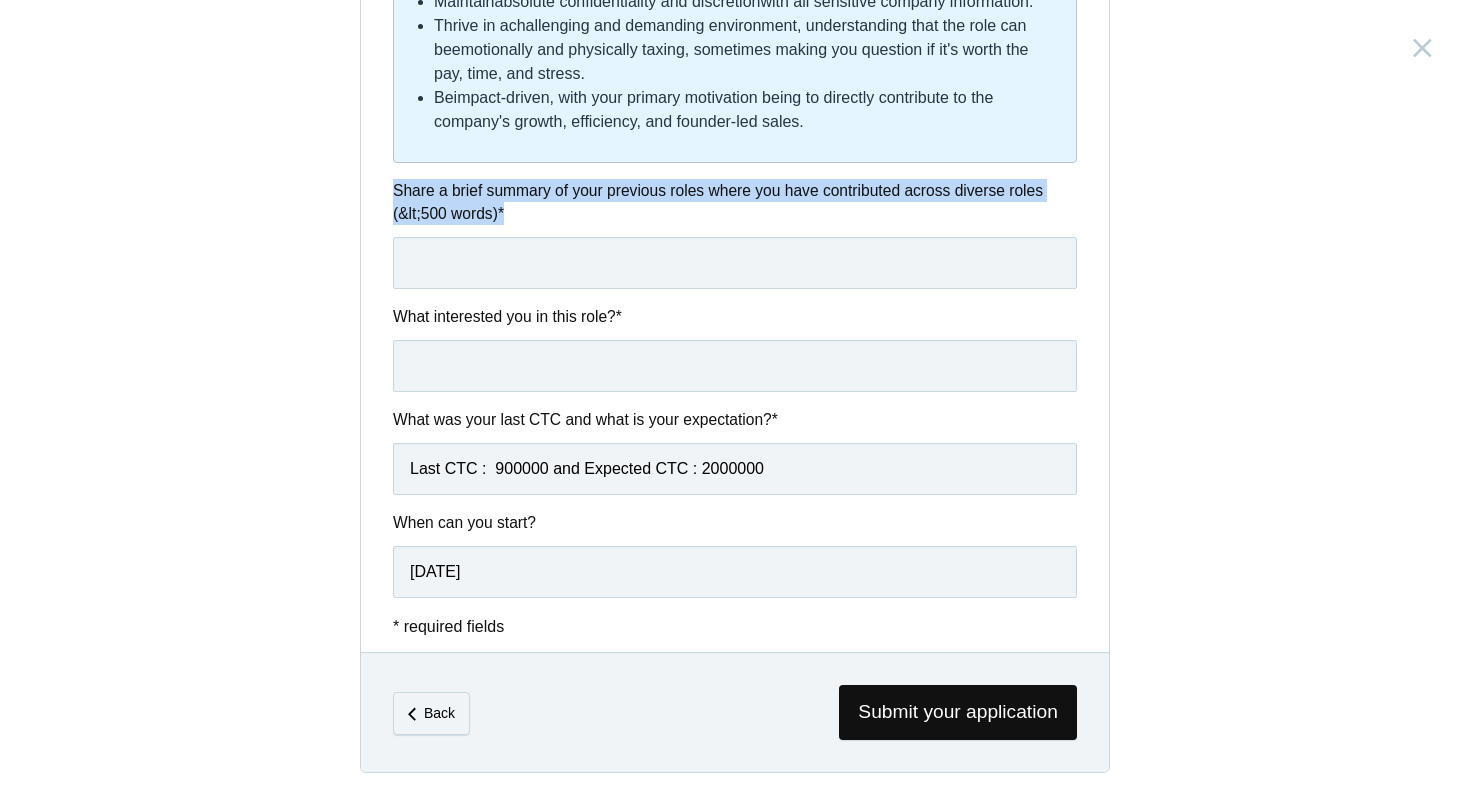 copy on "Share a brief summary of your previous roles where you have contributed across diverse roles (&lt;500 words)  *" 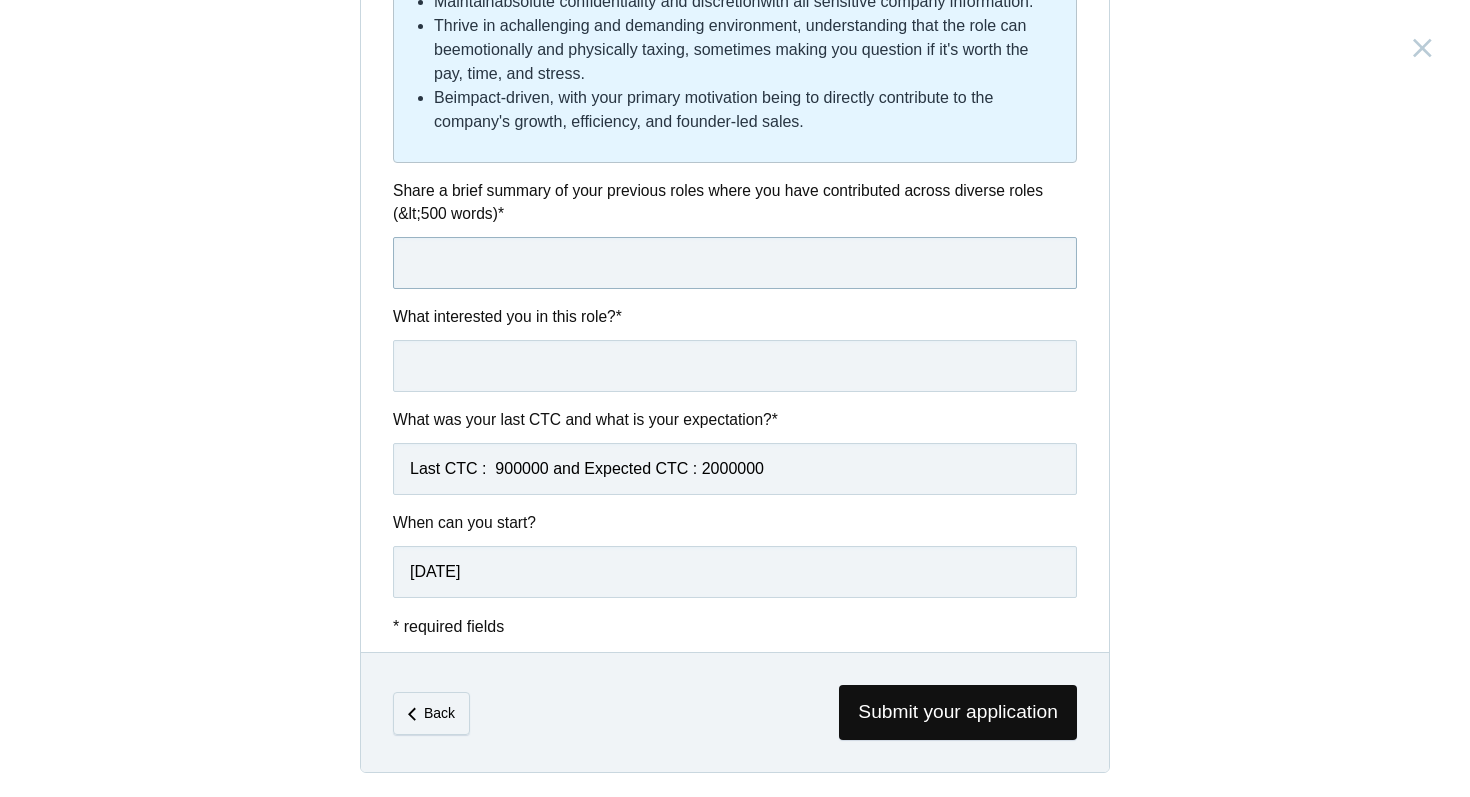 click at bounding box center [735, 263] 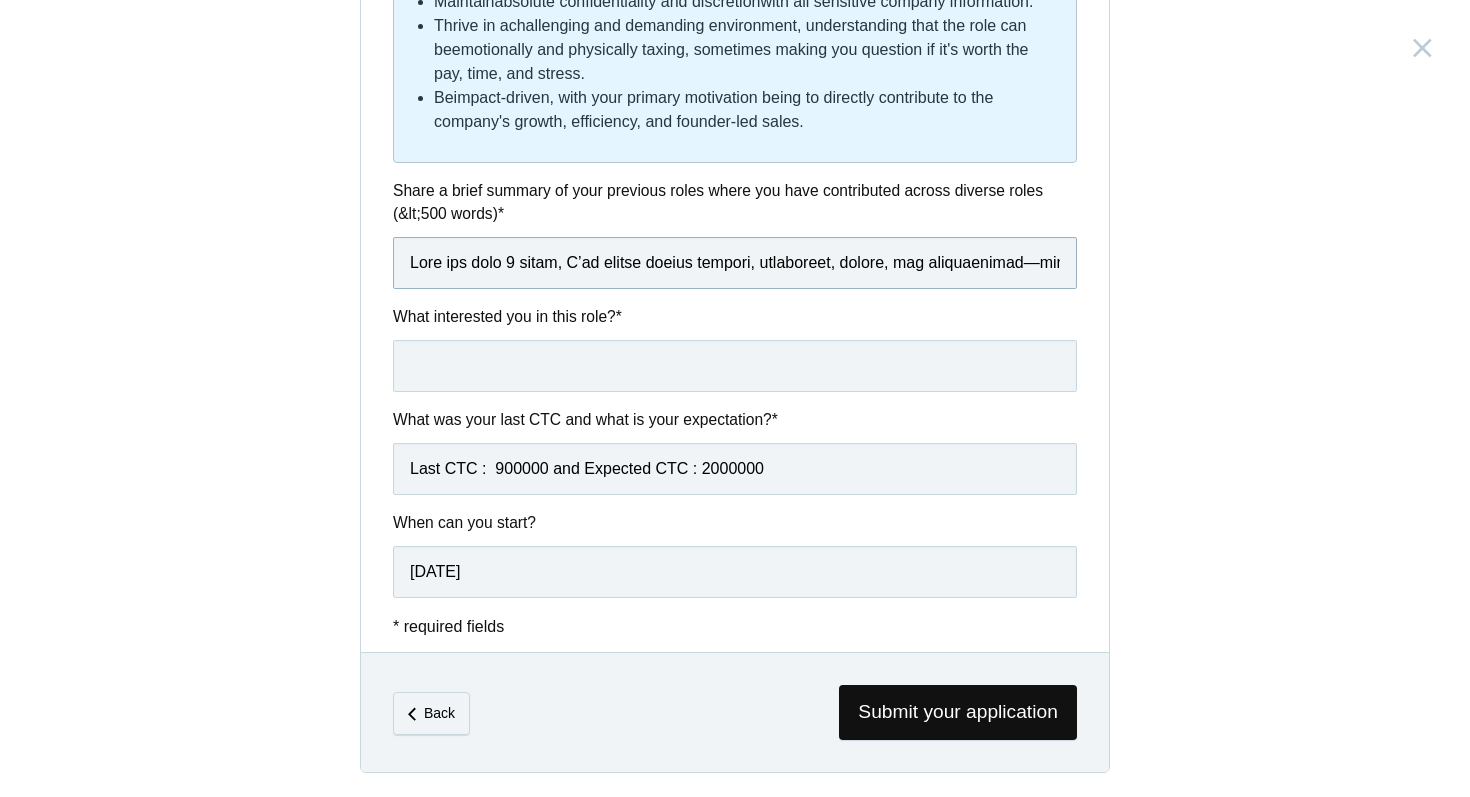 scroll, scrollTop: 0, scrollLeft: 7442, axis: horizontal 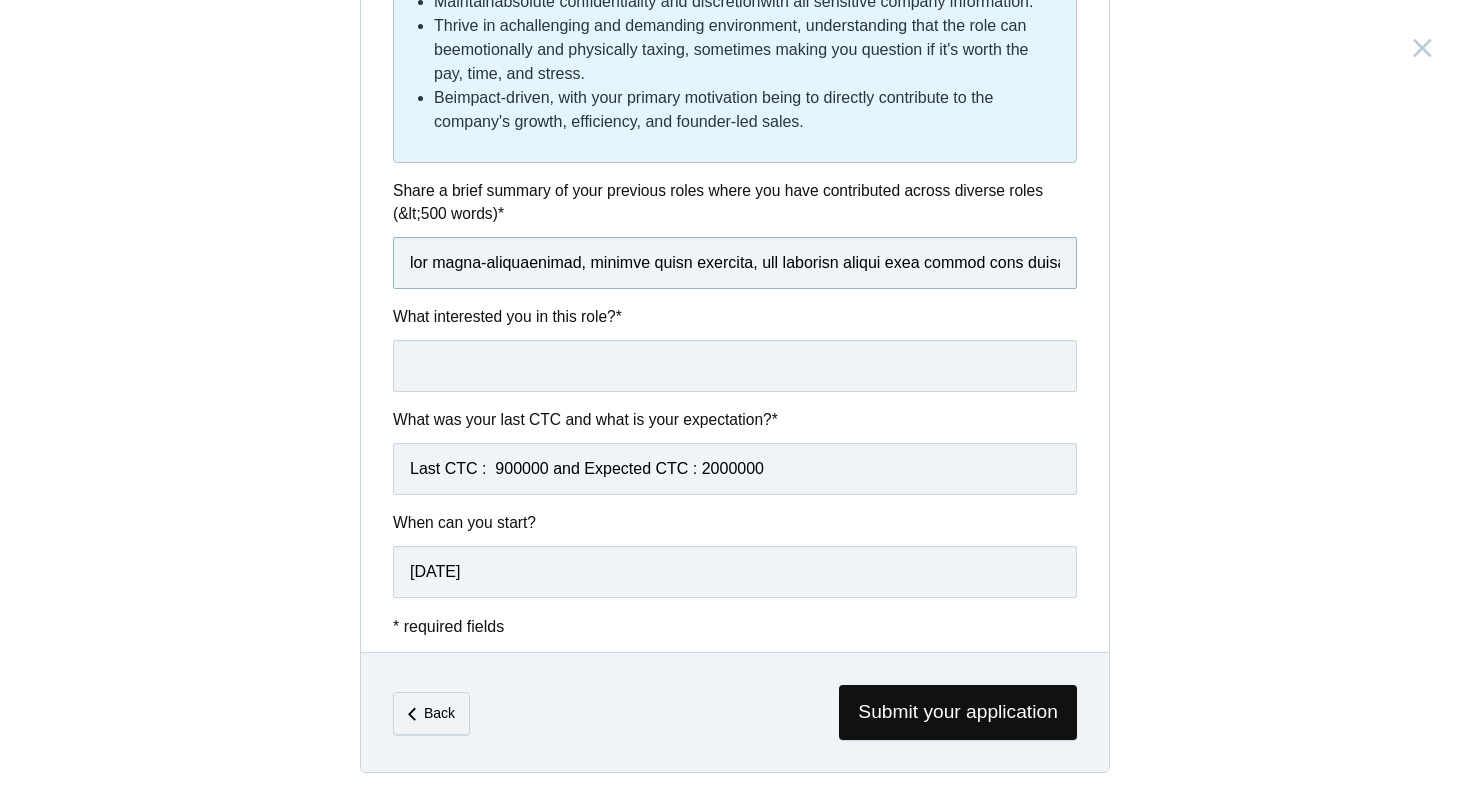 type on "Over the past 7 years, I’ve worked across product, operations, design, and partnerships—often in parallel—across both corporate and startup settings.  At Aptech, I managed operations for over 100 franchise centers under the Lakmé Academy brand. My responsibilities included franchise partnerships, course development, supply chain management, and aligning internal teams with external stakeholders. I was deeply involved in solving on-ground challenges and driving operational efficiency at scale.  Alongside this, I co-founded Hi Feelings, a mental wellness app. As a non-technical founder, I led user research, UX design, product development, and GTM strategy. I designed high-fidelity UIs, collaborated closely with developers, and built the product from 0 to 1. To better support tech conversations, I completed Harvard’s CS50 course, strengthening my technical fluency.  These dual experiences have made me highly adaptable—comfortable switching between strategy and execution, and bringing structure to ambiguity. I..." 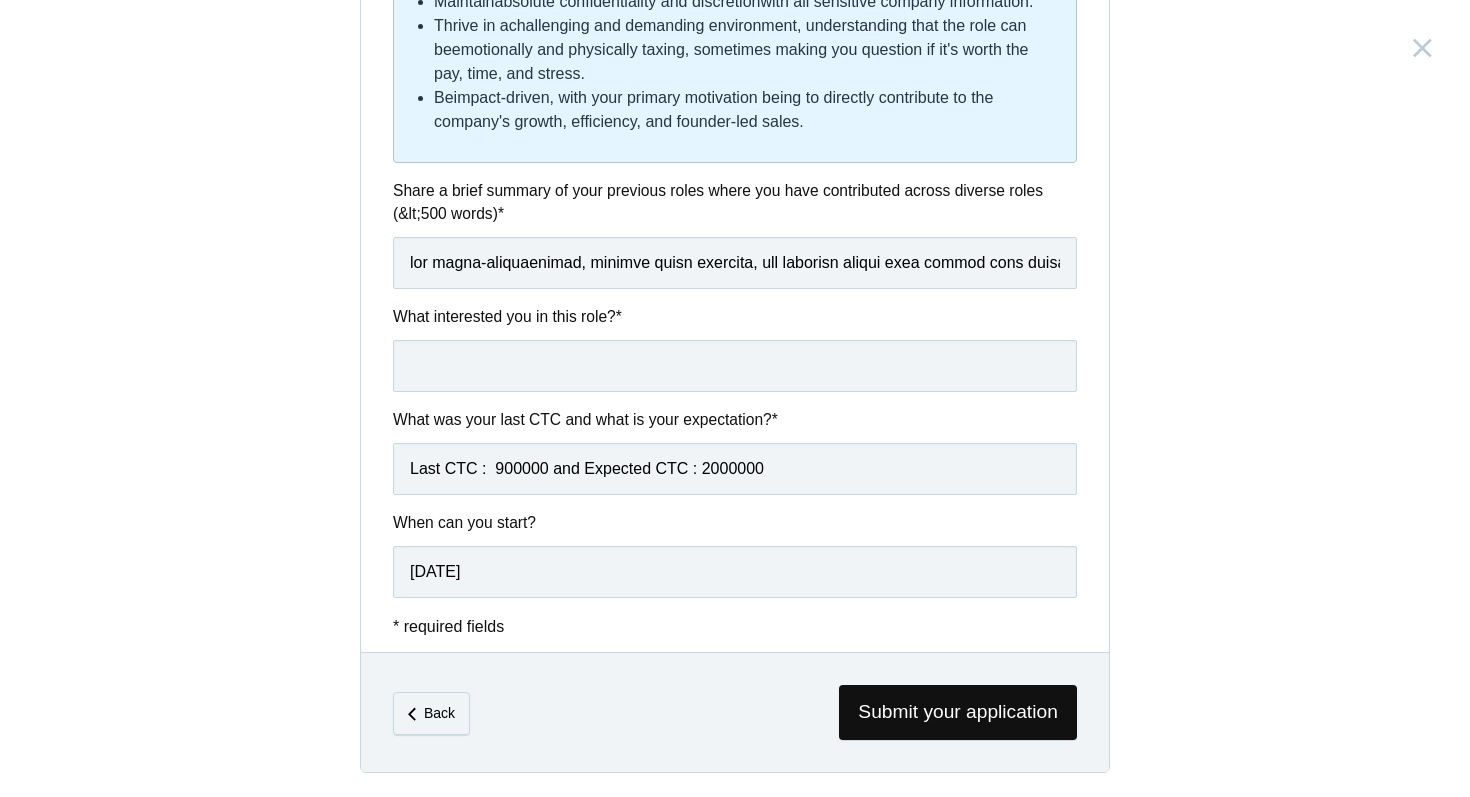 click on "What interested you in this role?   *" at bounding box center [735, 316] 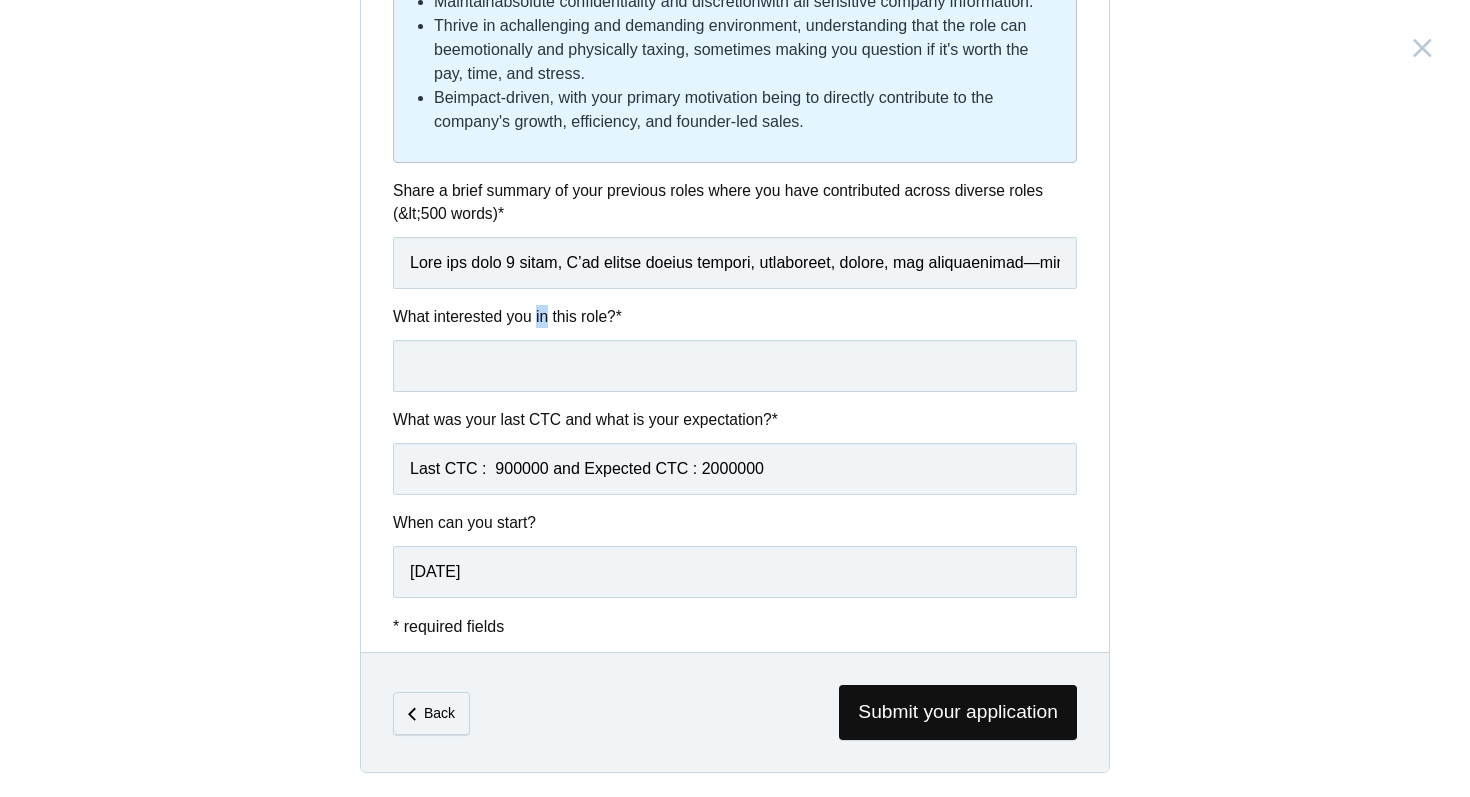 click on "What interested you in this role?   *" at bounding box center (735, 316) 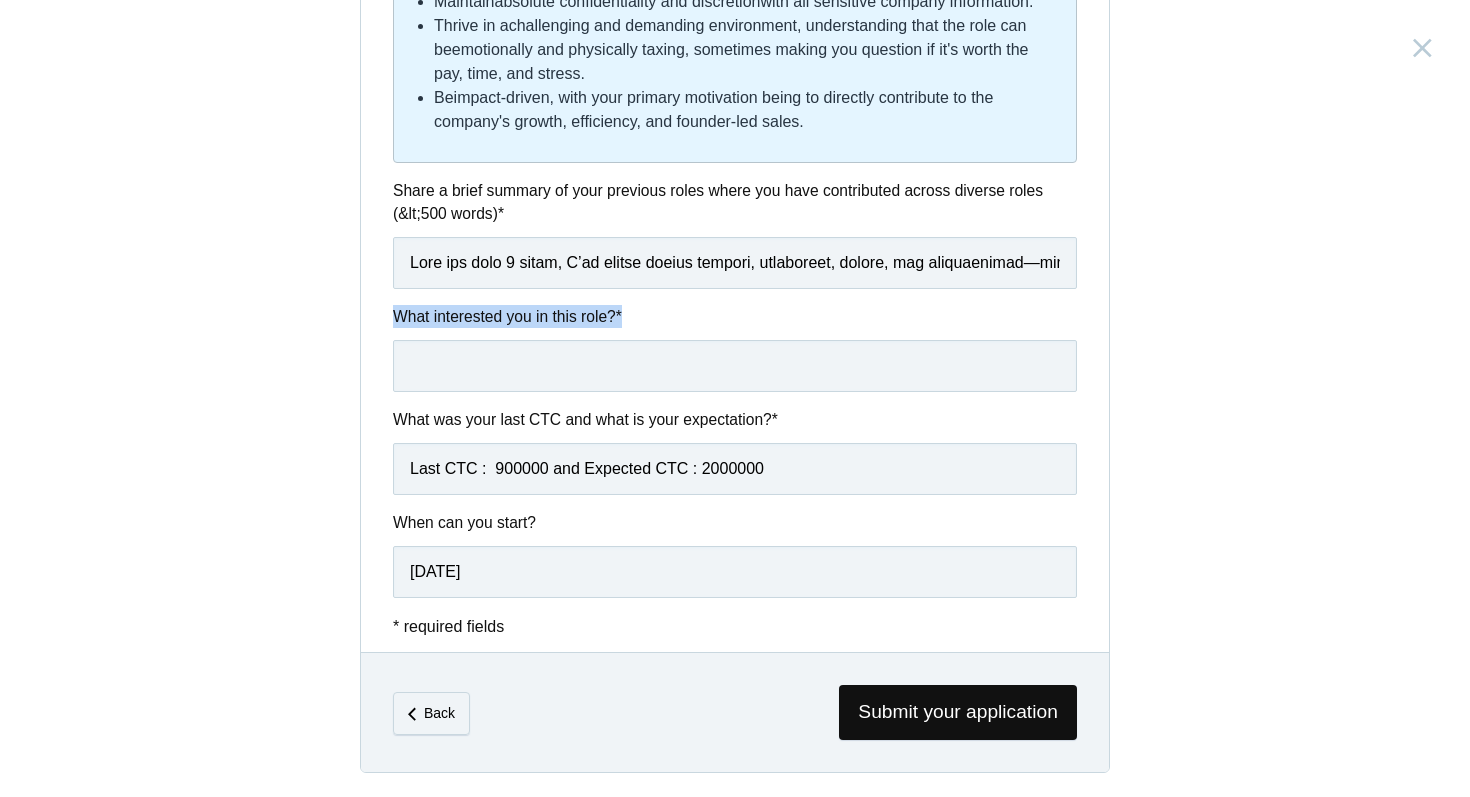 click on "What interested you in this role?   *" at bounding box center (735, 316) 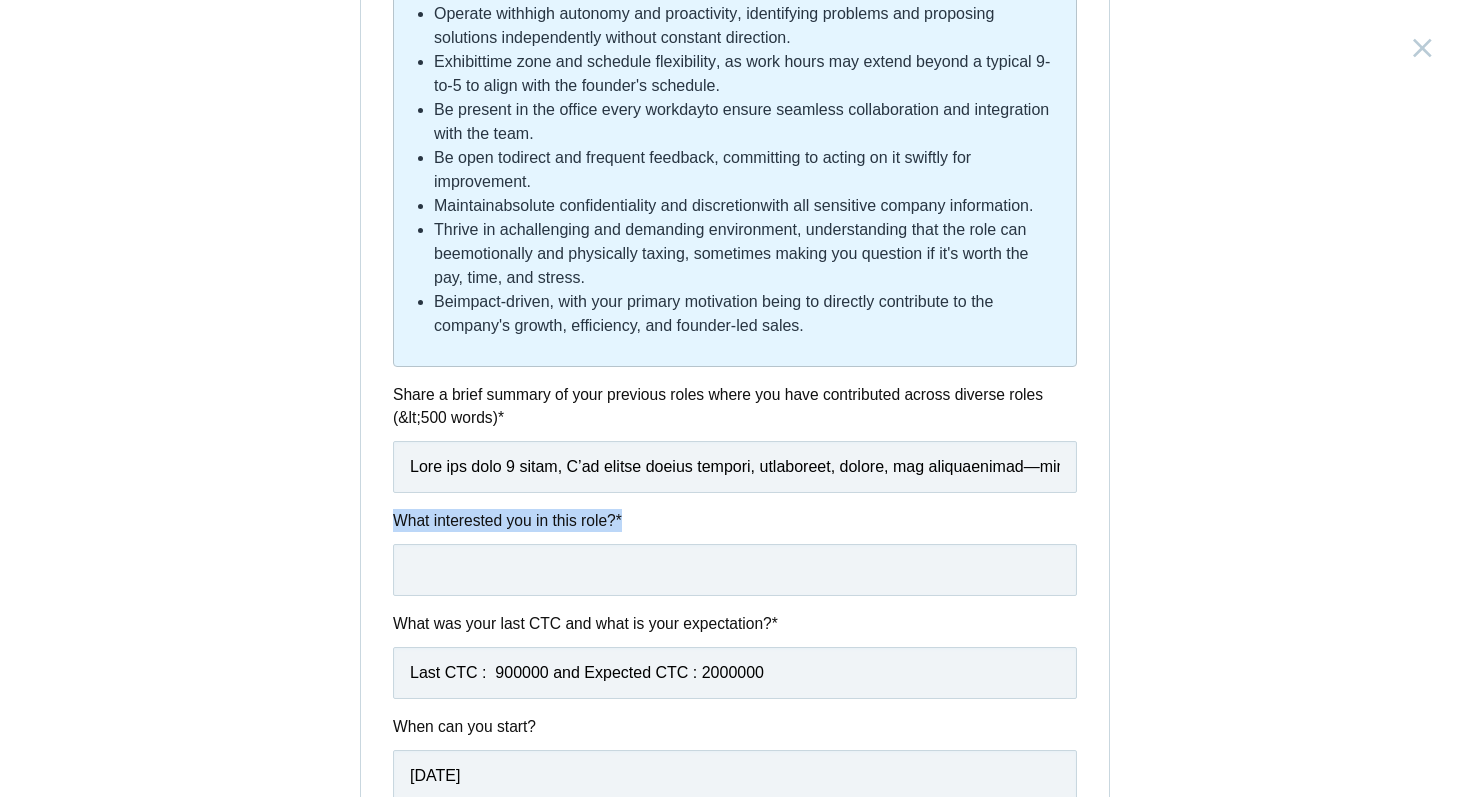 scroll, scrollTop: 1129, scrollLeft: 0, axis: vertical 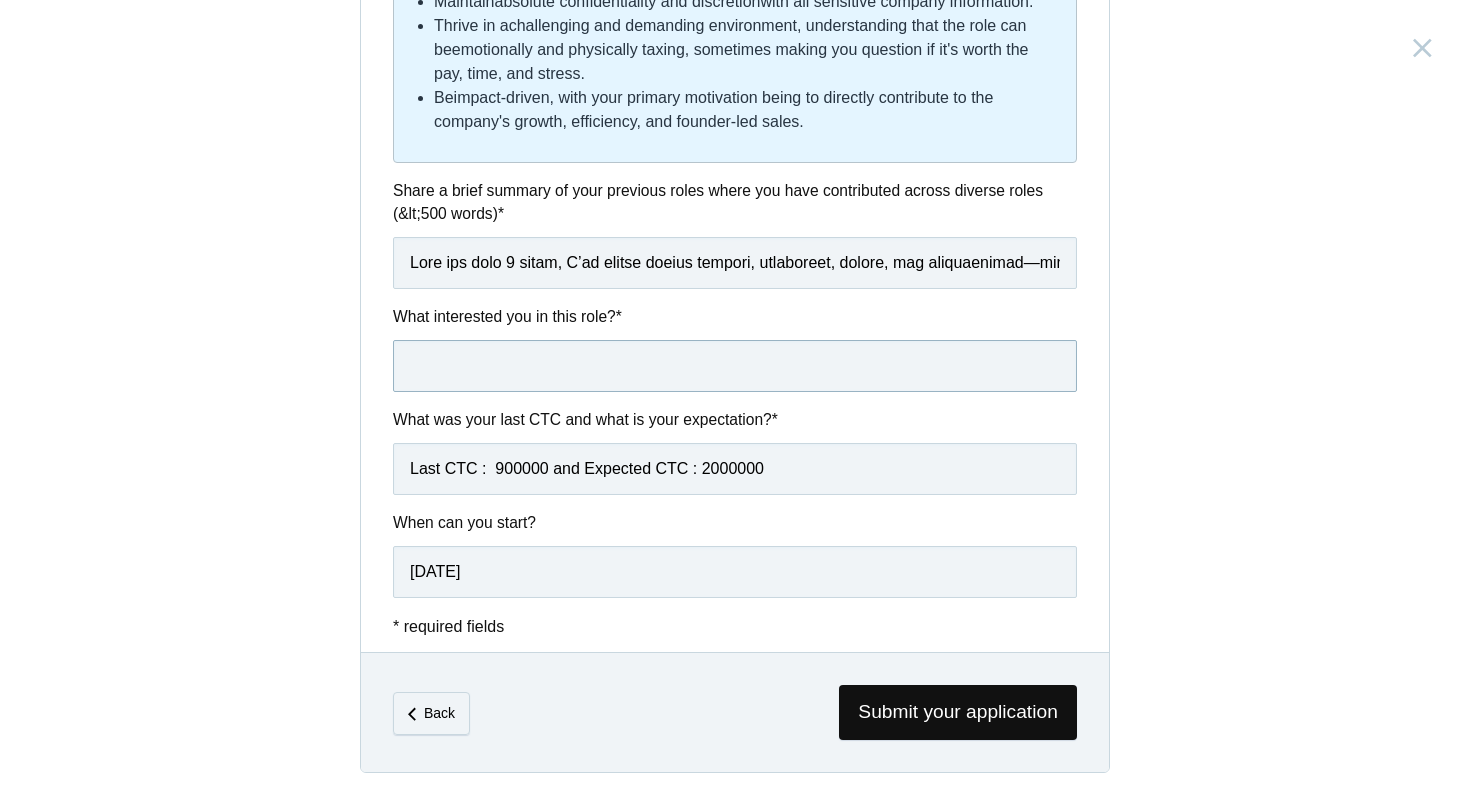 click at bounding box center (735, 366) 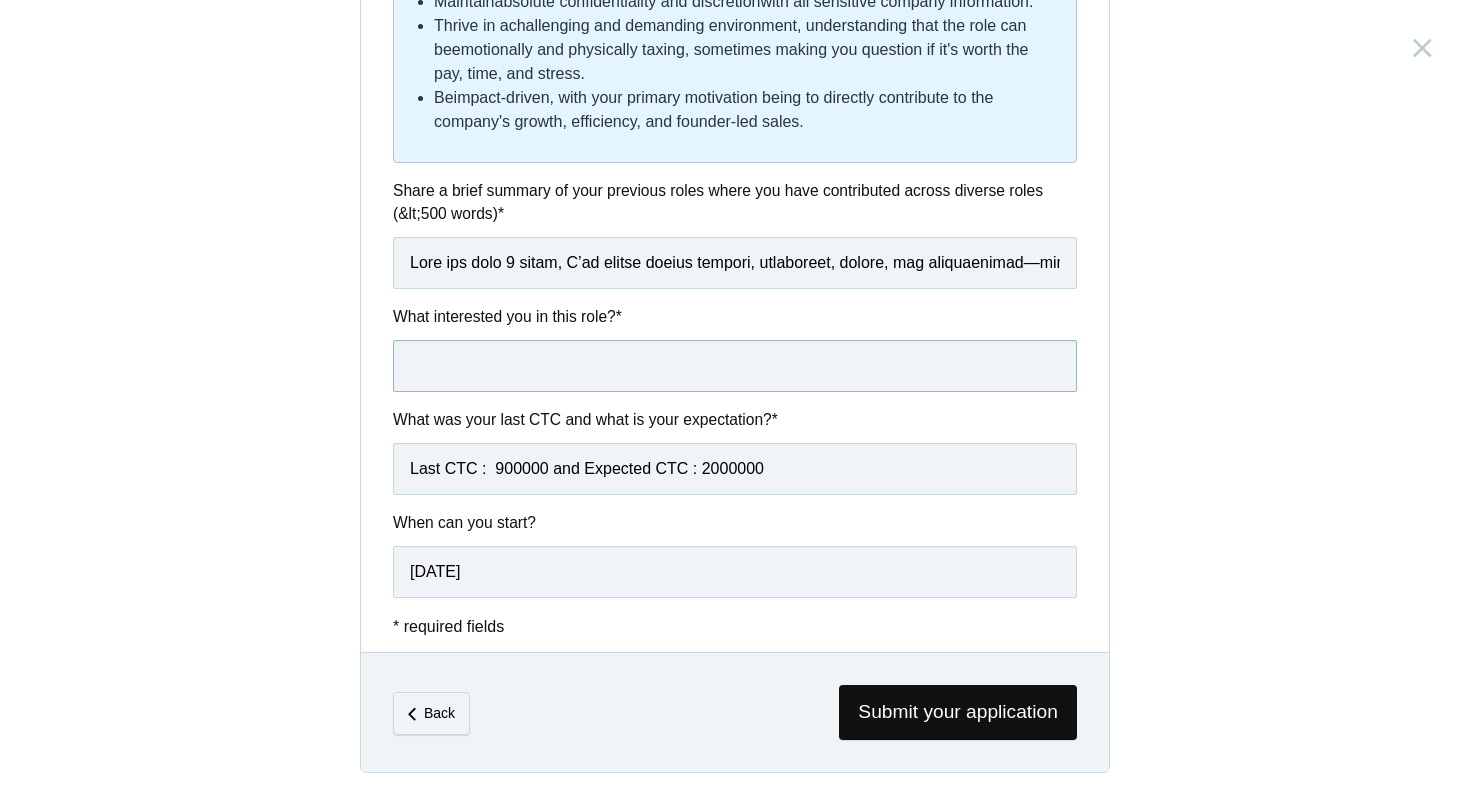 click at bounding box center (735, 366) 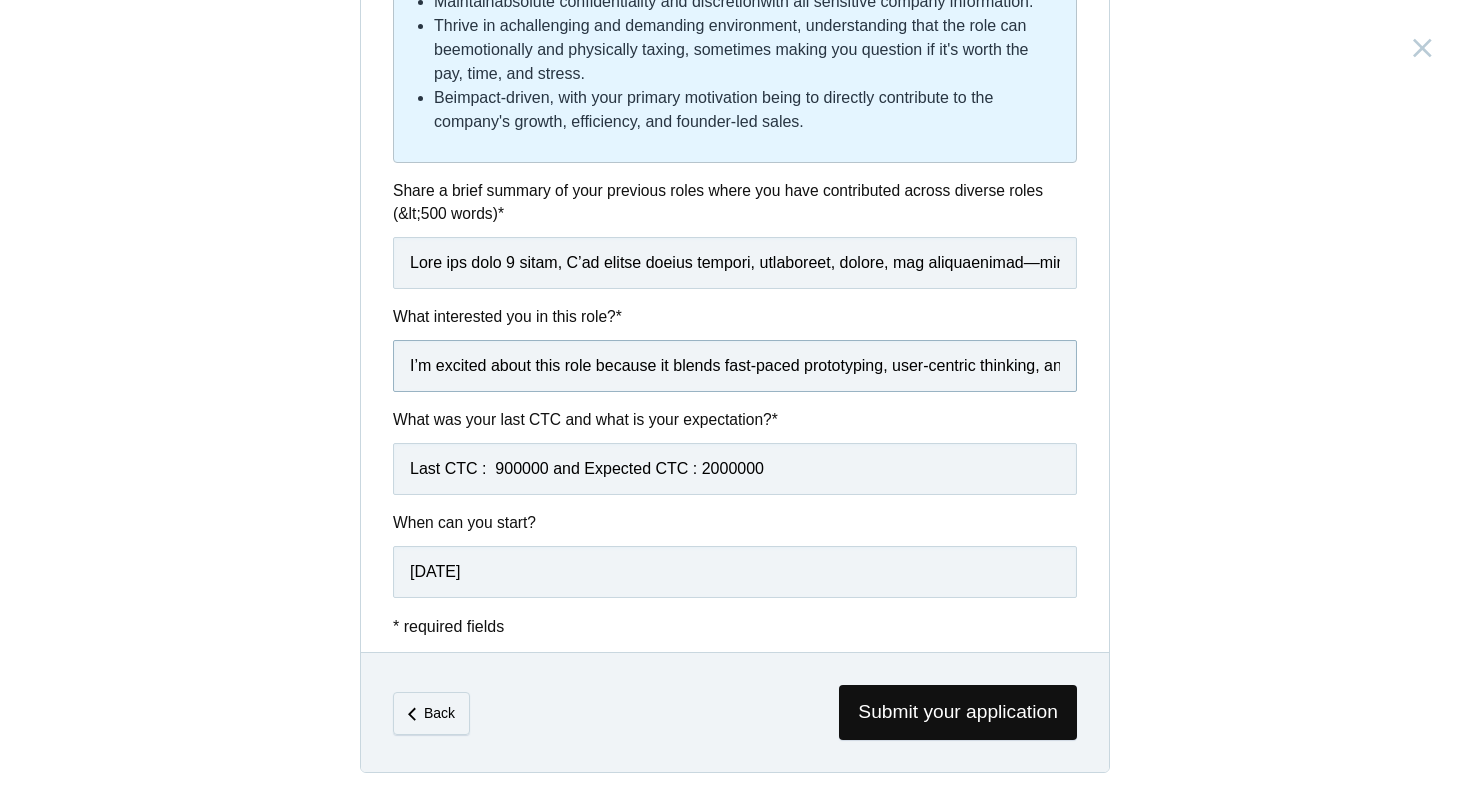 scroll, scrollTop: 0, scrollLeft: 3749, axis: horizontal 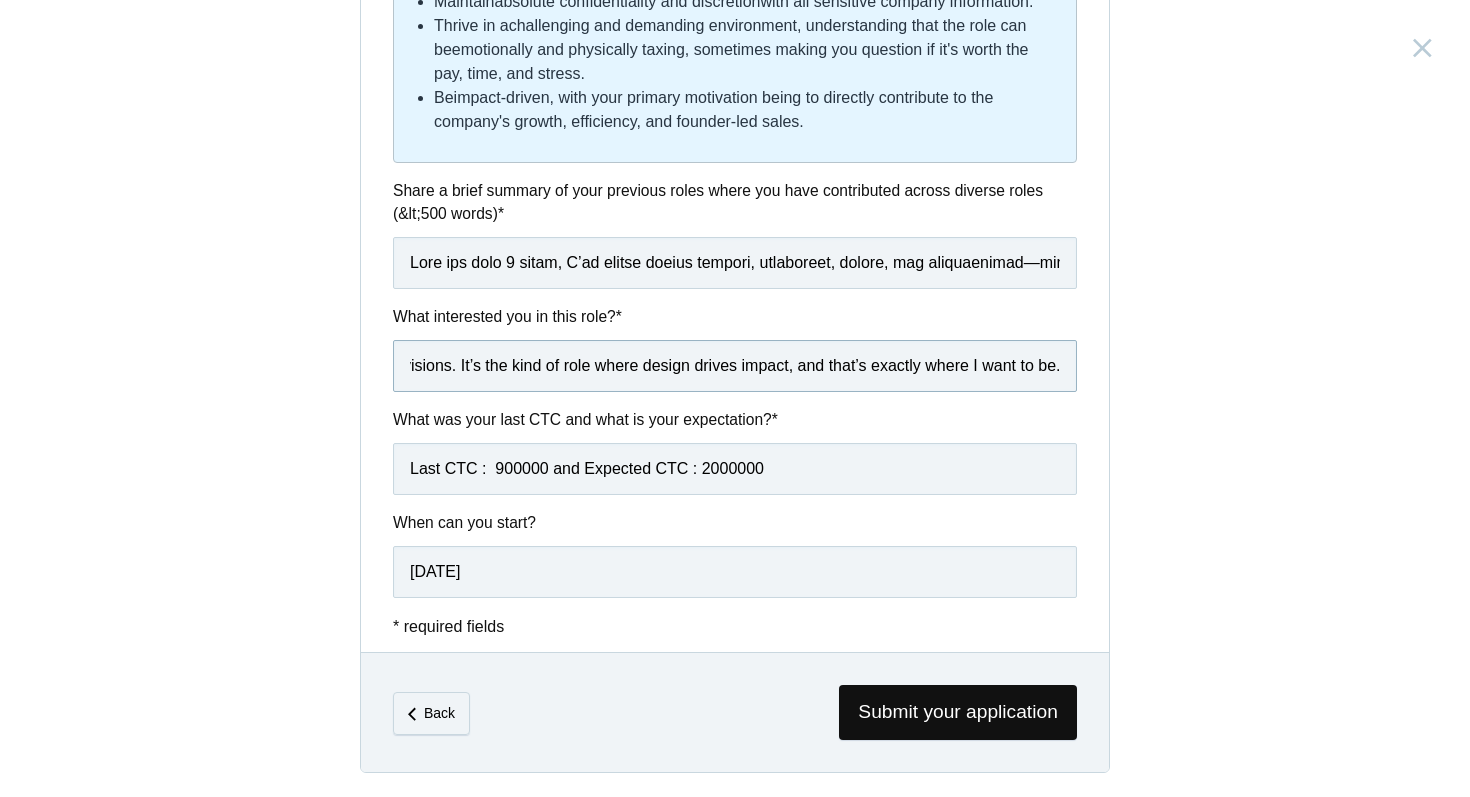 click on "I’m excited about this role because it blends fast-paced prototyping, user-centric thinking, and collaboration—all of which are core to how I work. I love turning complex ideas into clean, intuitive designs, and the sprint-based approach aligns perfectly with how I’ve built and iterated in the past. The focus on solving real problems, not just polishing pixels, really stood out to me. I’m especially drawn to the opportunity to work hands-on with stakeholders, test quickly, and refine based on real insights—rather than endless revisions. It’s the kind of role where design drives impact, and that’s exactly where I want to be." at bounding box center (735, 366) 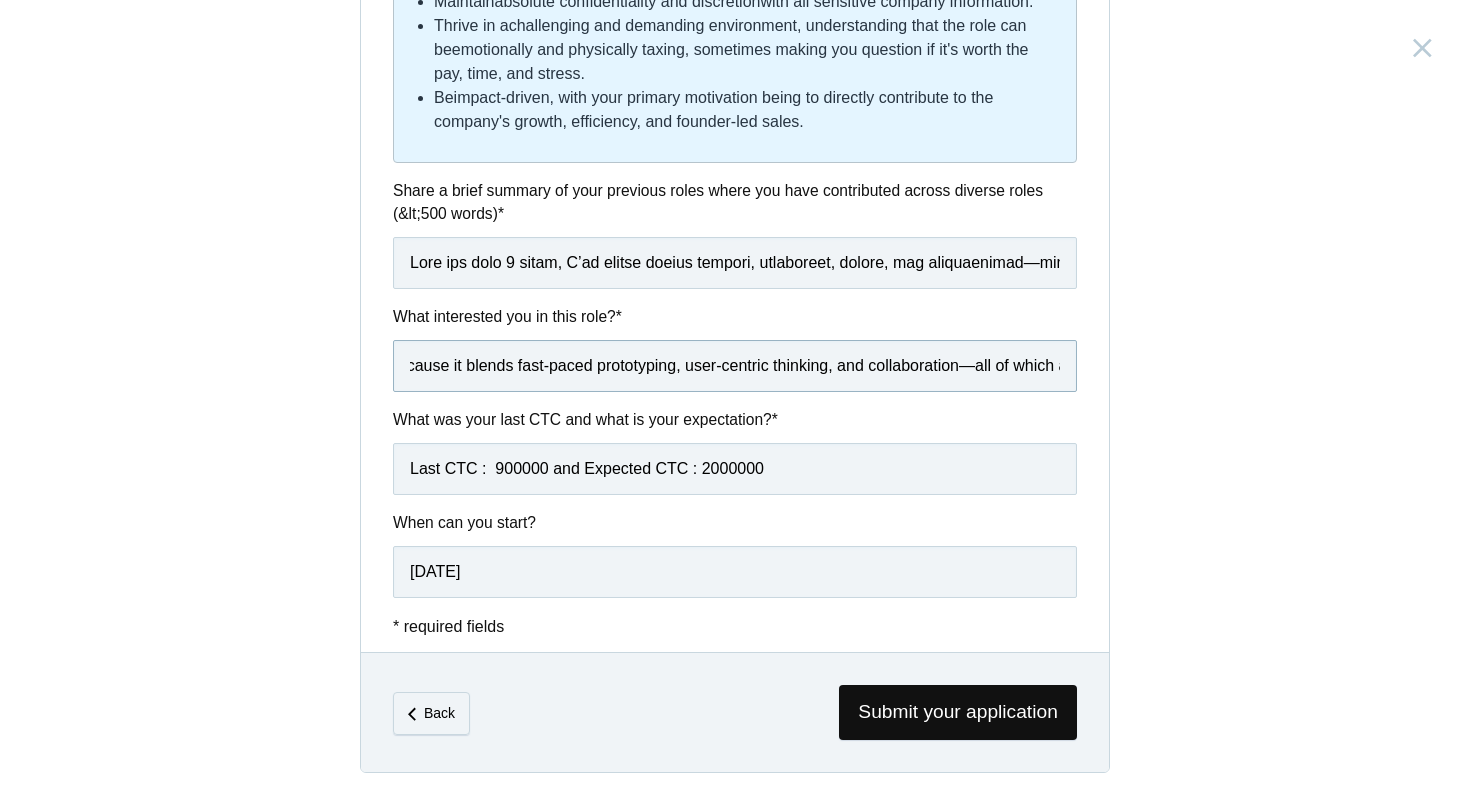 scroll, scrollTop: 0, scrollLeft: 0, axis: both 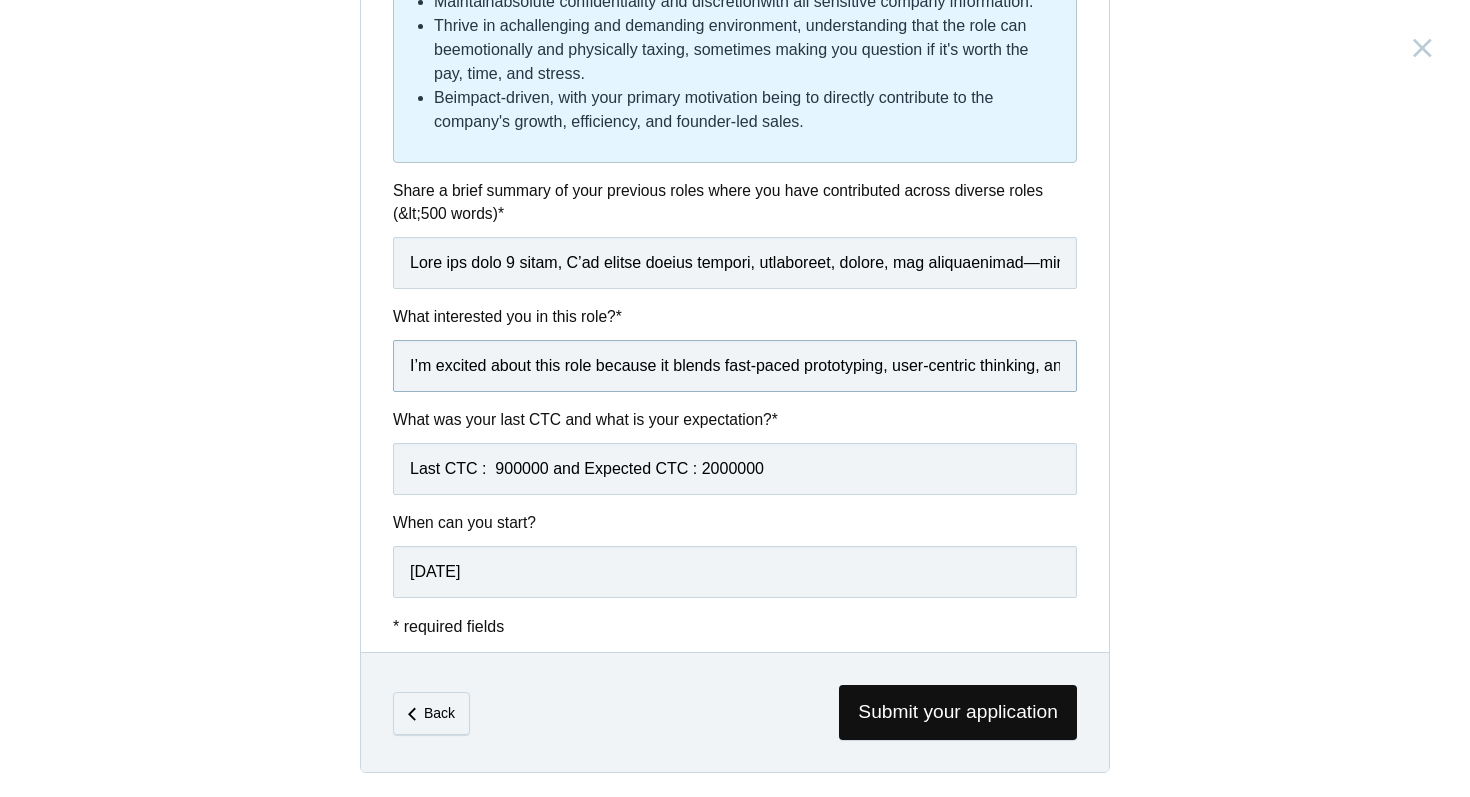type on "I’m excited about this role because it blends fast-paced prototyping, user-centric thinking, and collaboration—all of which are core to how I work. I love turning complex ideas into clean, intuitive designs, and the sprint-based approach aligns perfectly with how I’ve built and iterated in the past. The focus on solving real problems, not just polishing pixels, really stood out to me. I’m especially drawn to the opportunity to work hands-on with stakeholders, test quickly, and refine based on real insights—rather than endless revisions. It’s the kind of role where design drives impact, and that’s exactly where I want to be." 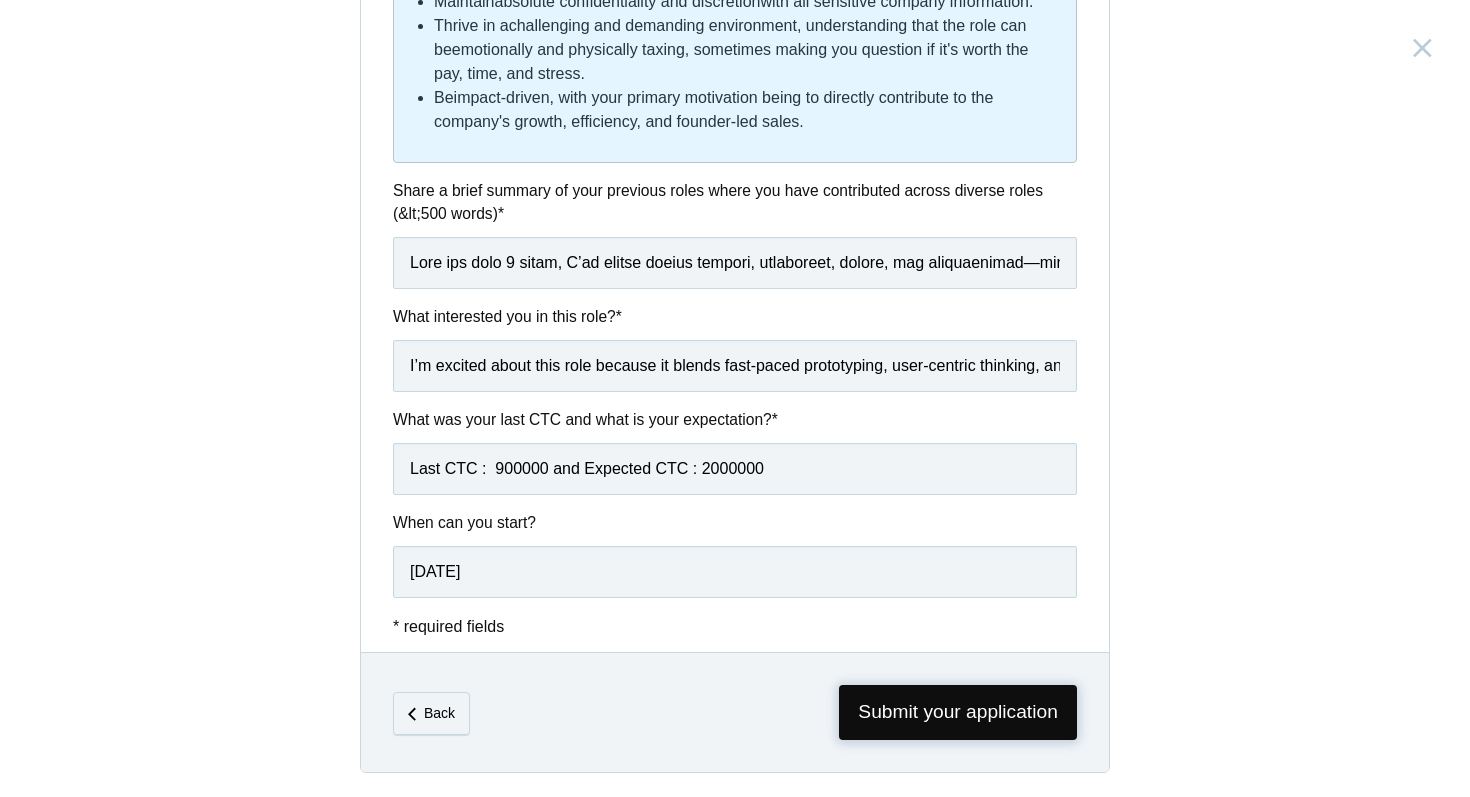 click on "Submit your application" at bounding box center (958, 712) 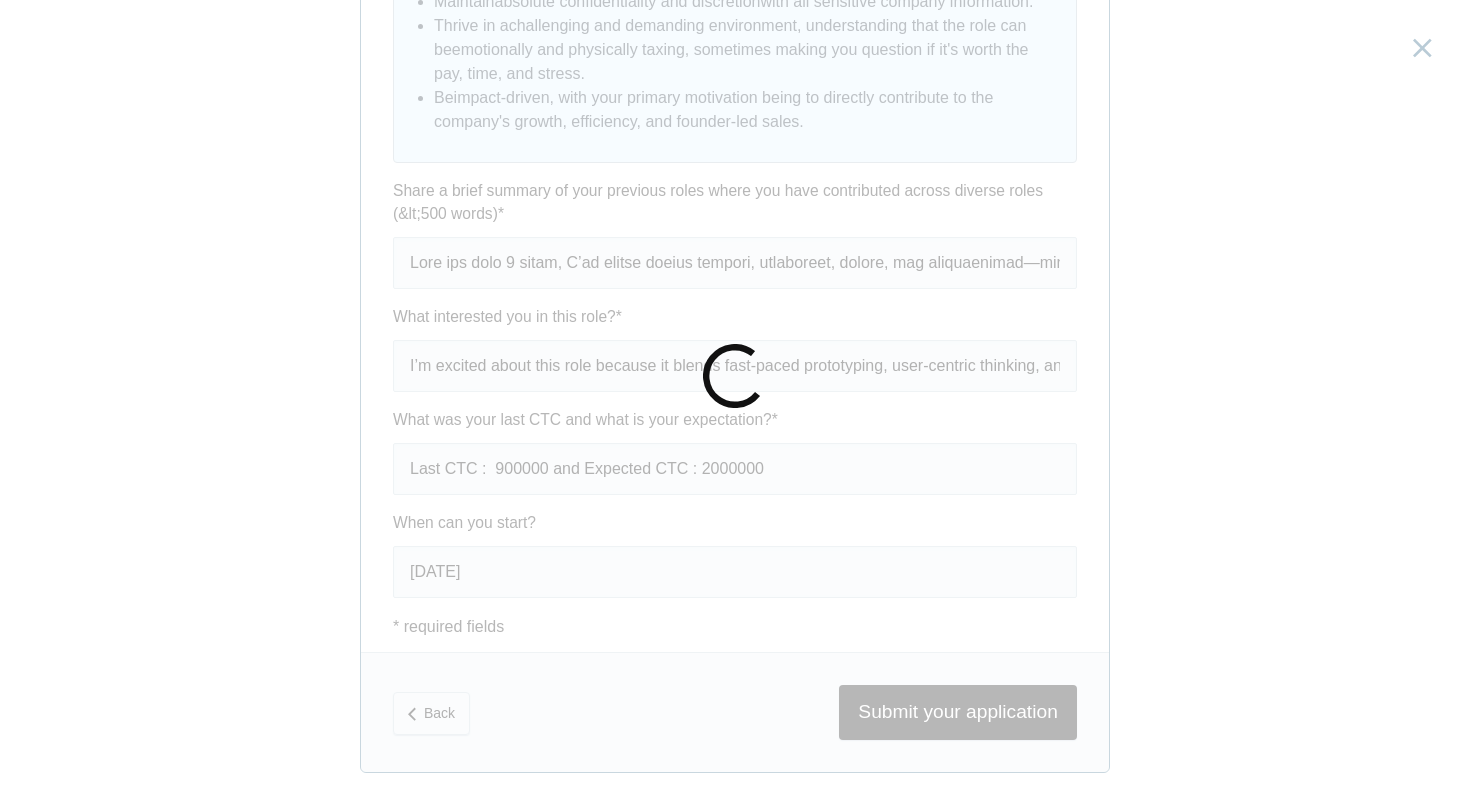 scroll, scrollTop: 0, scrollLeft: 0, axis: both 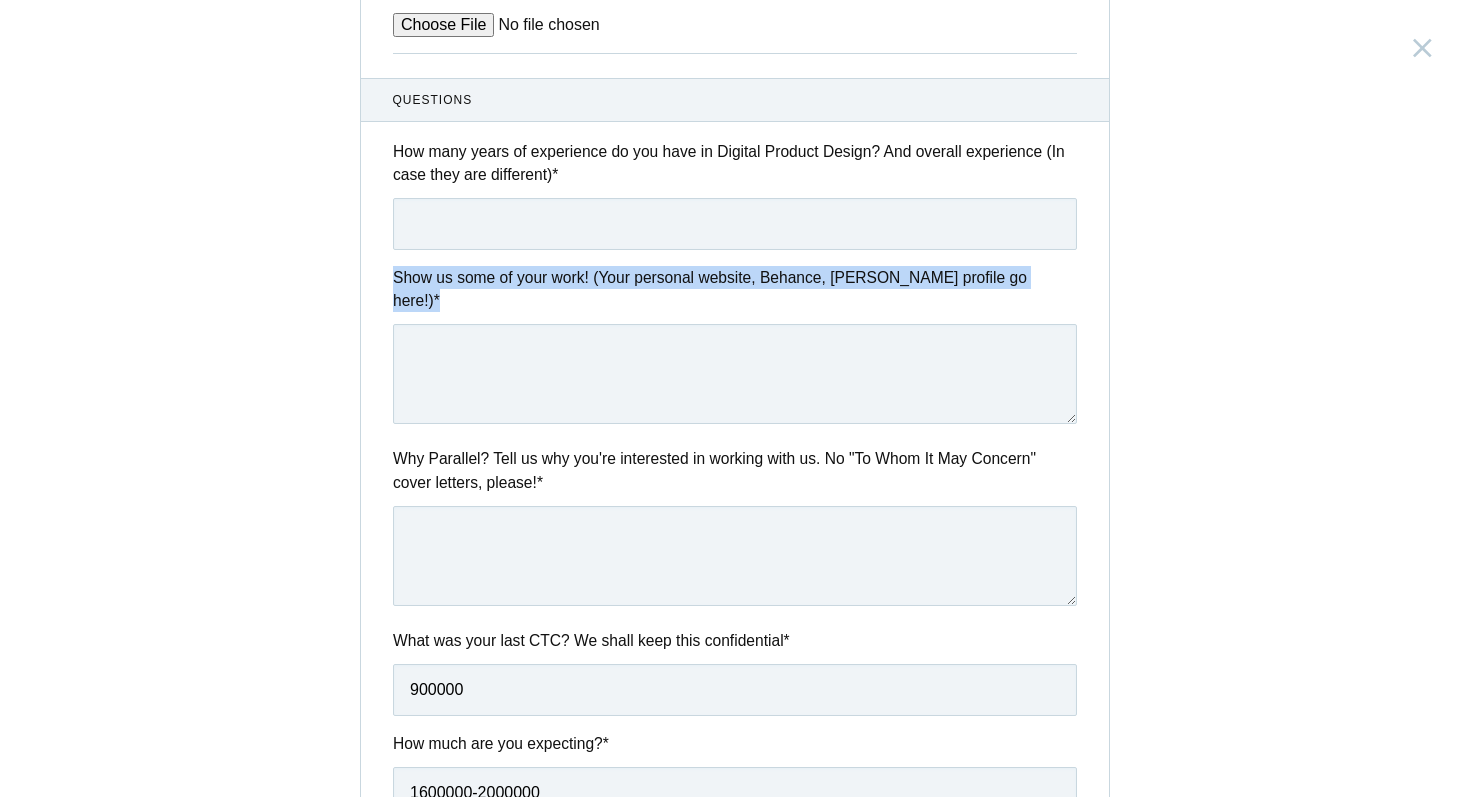 drag, startPoint x: 371, startPoint y: 280, endPoint x: 848, endPoint y: 291, distance: 477.12683 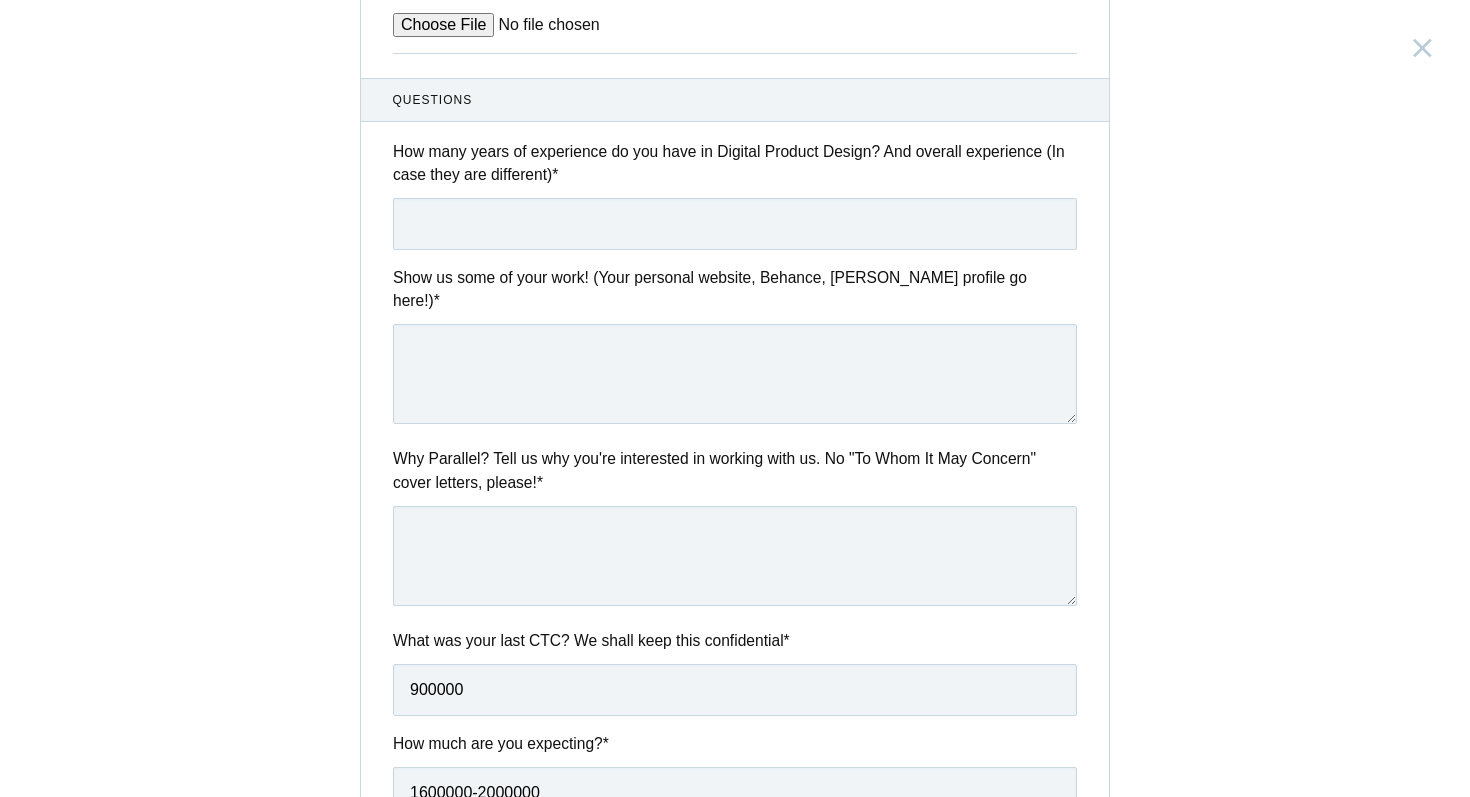 click on "Why Parallel? Tell us why you're interested in working with us. No "To Whom It May Concern" cover letters, please!   *" at bounding box center (735, 529) 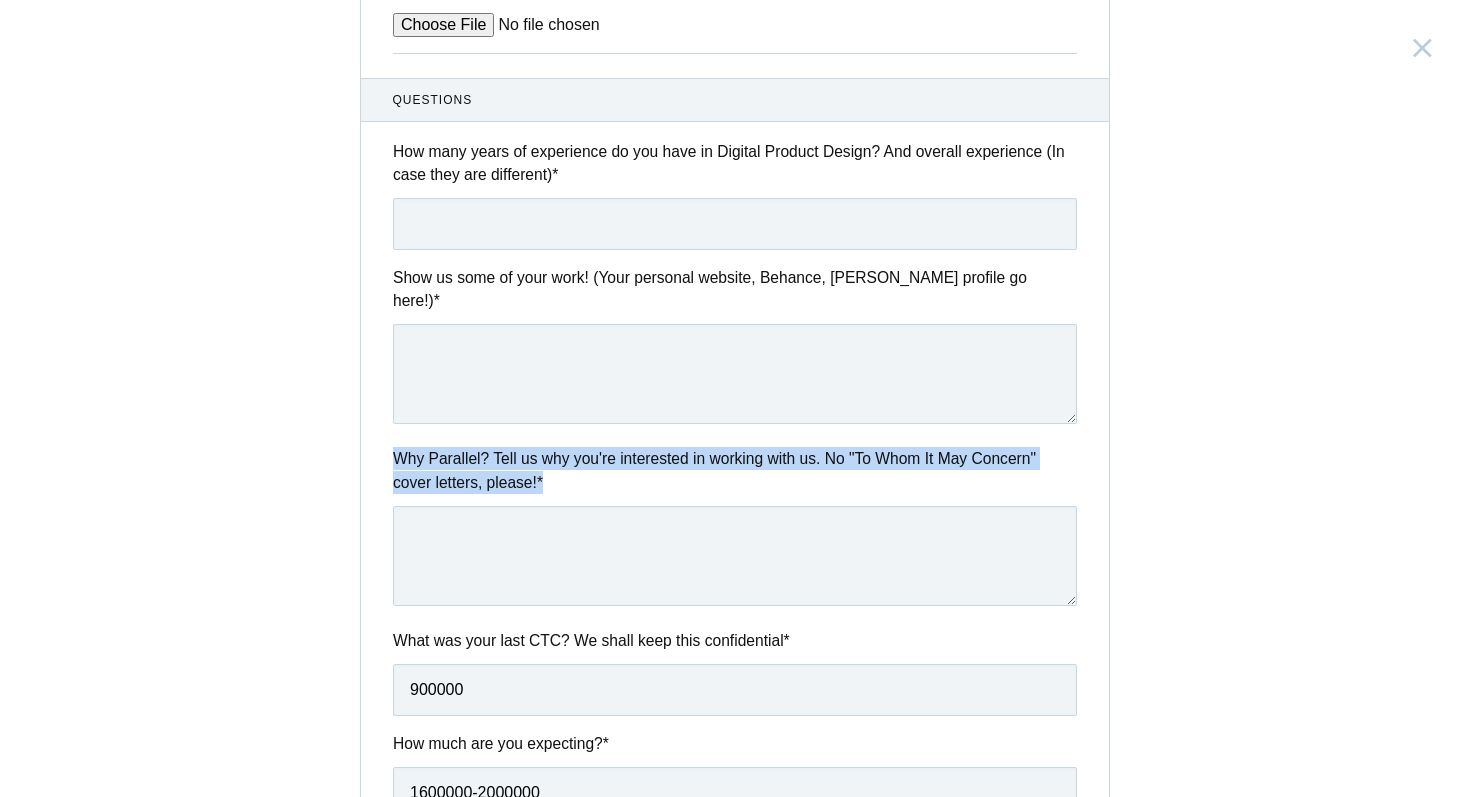 drag, startPoint x: 376, startPoint y: 433, endPoint x: 603, endPoint y: 463, distance: 228.9738 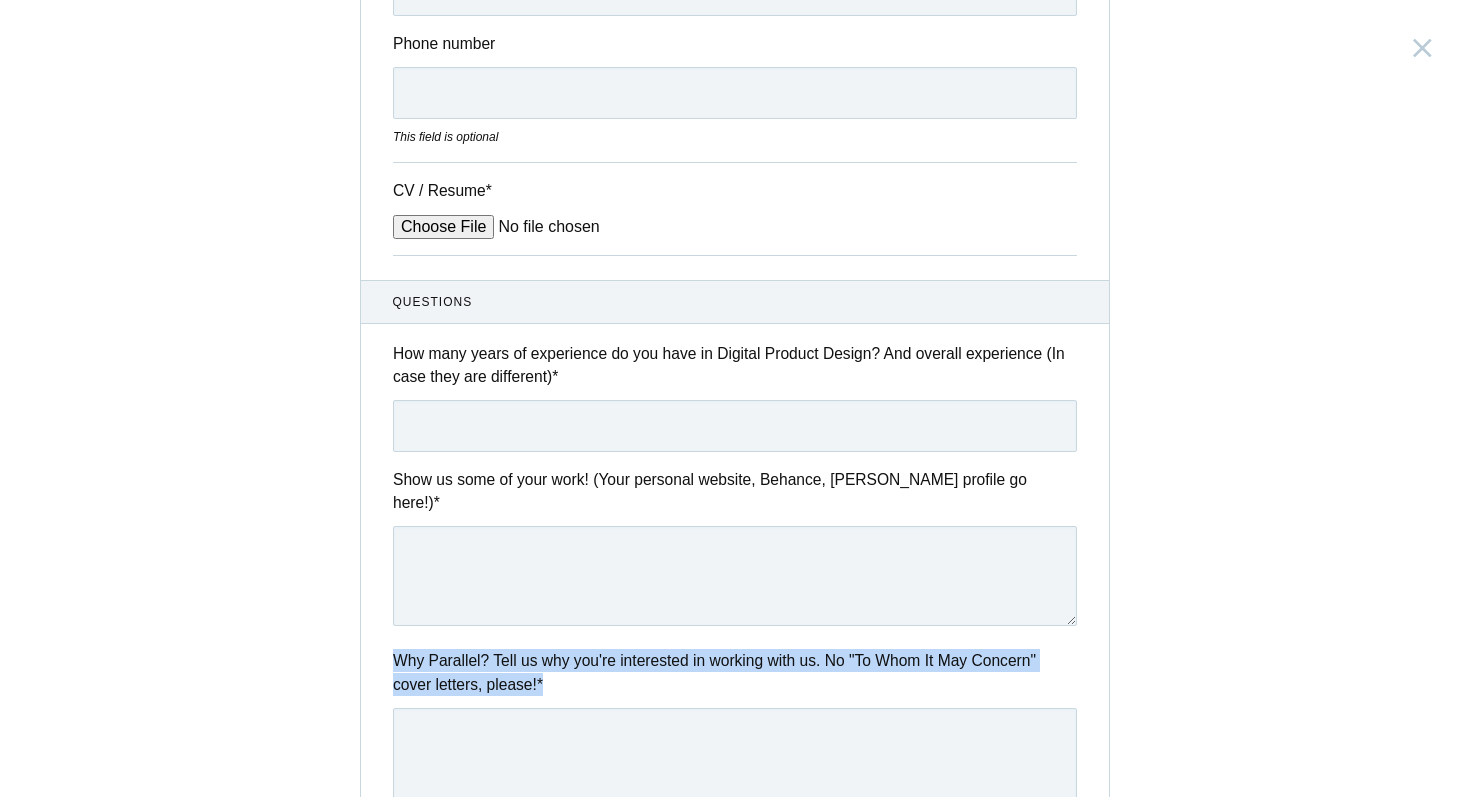 scroll, scrollTop: 560, scrollLeft: 0, axis: vertical 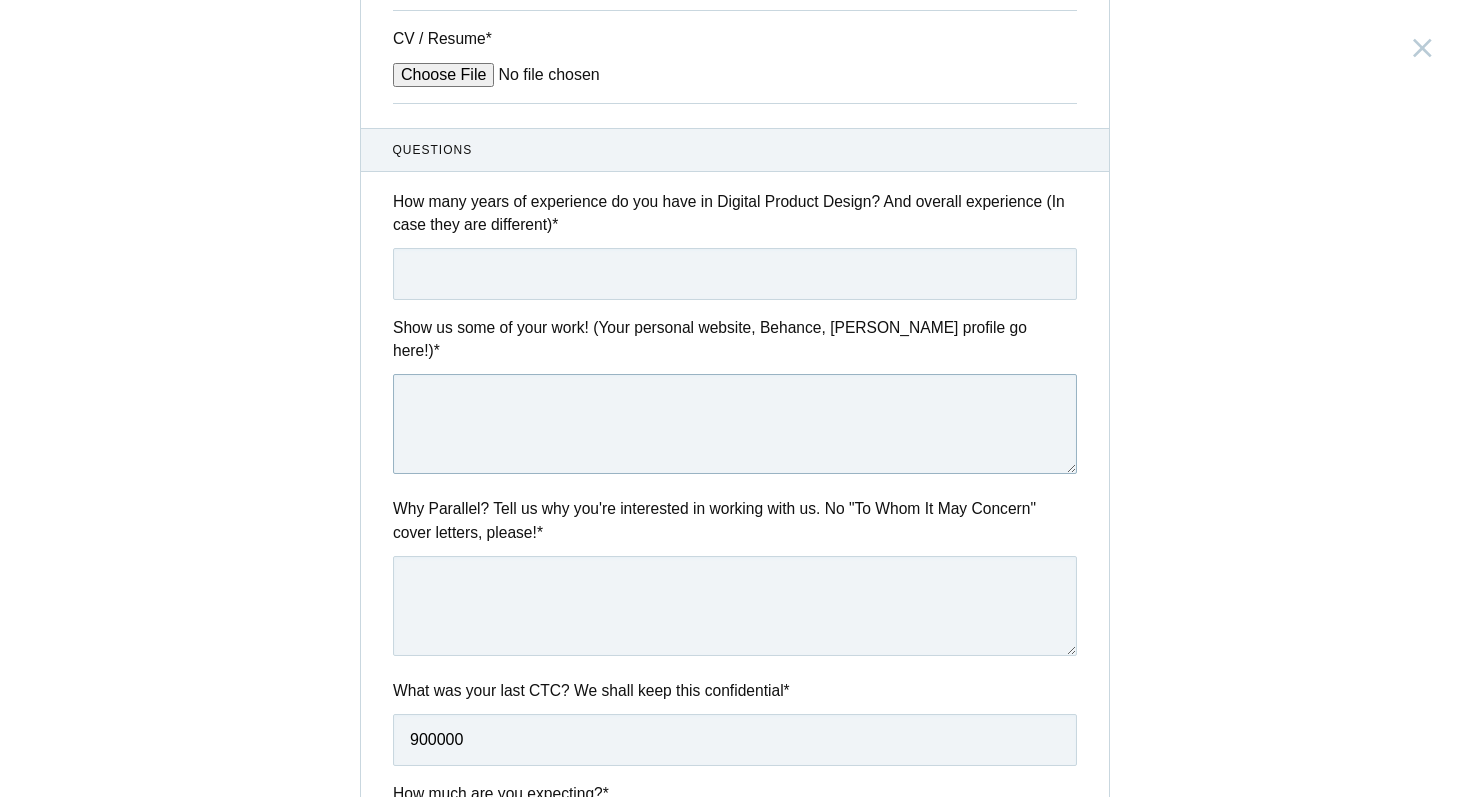 click at bounding box center [735, 424] 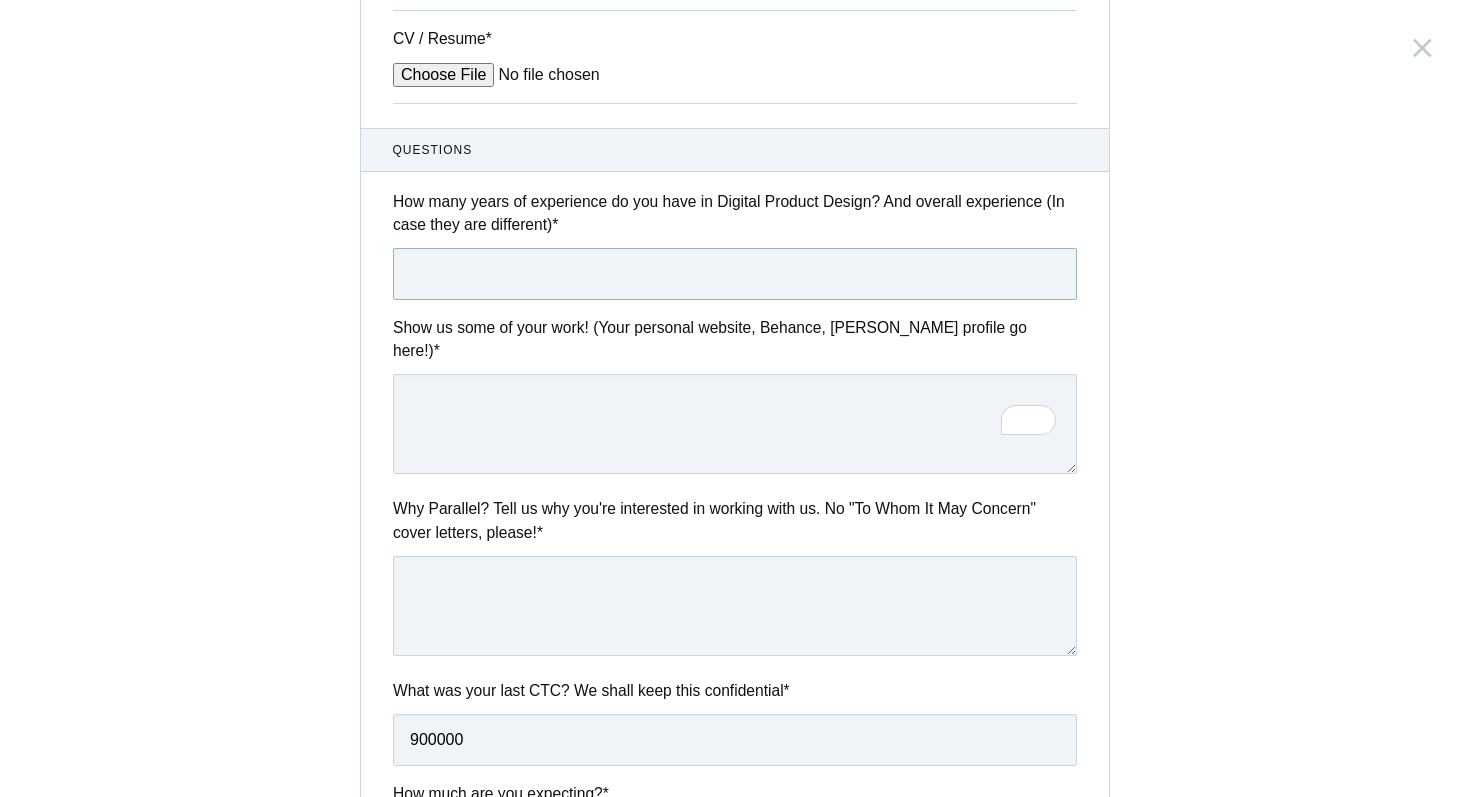 click at bounding box center (735, 274) 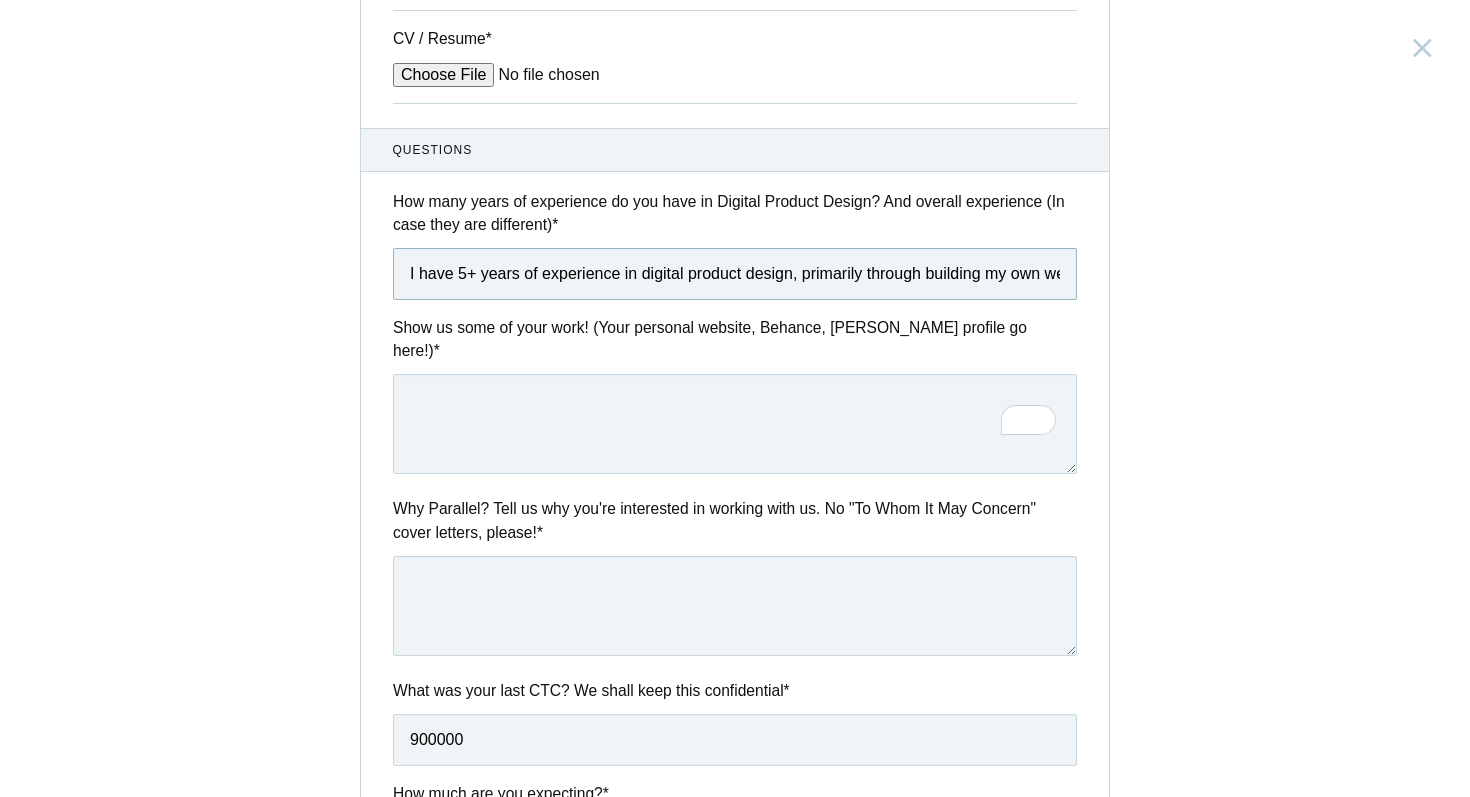 scroll, scrollTop: 0, scrollLeft: 1779, axis: horizontal 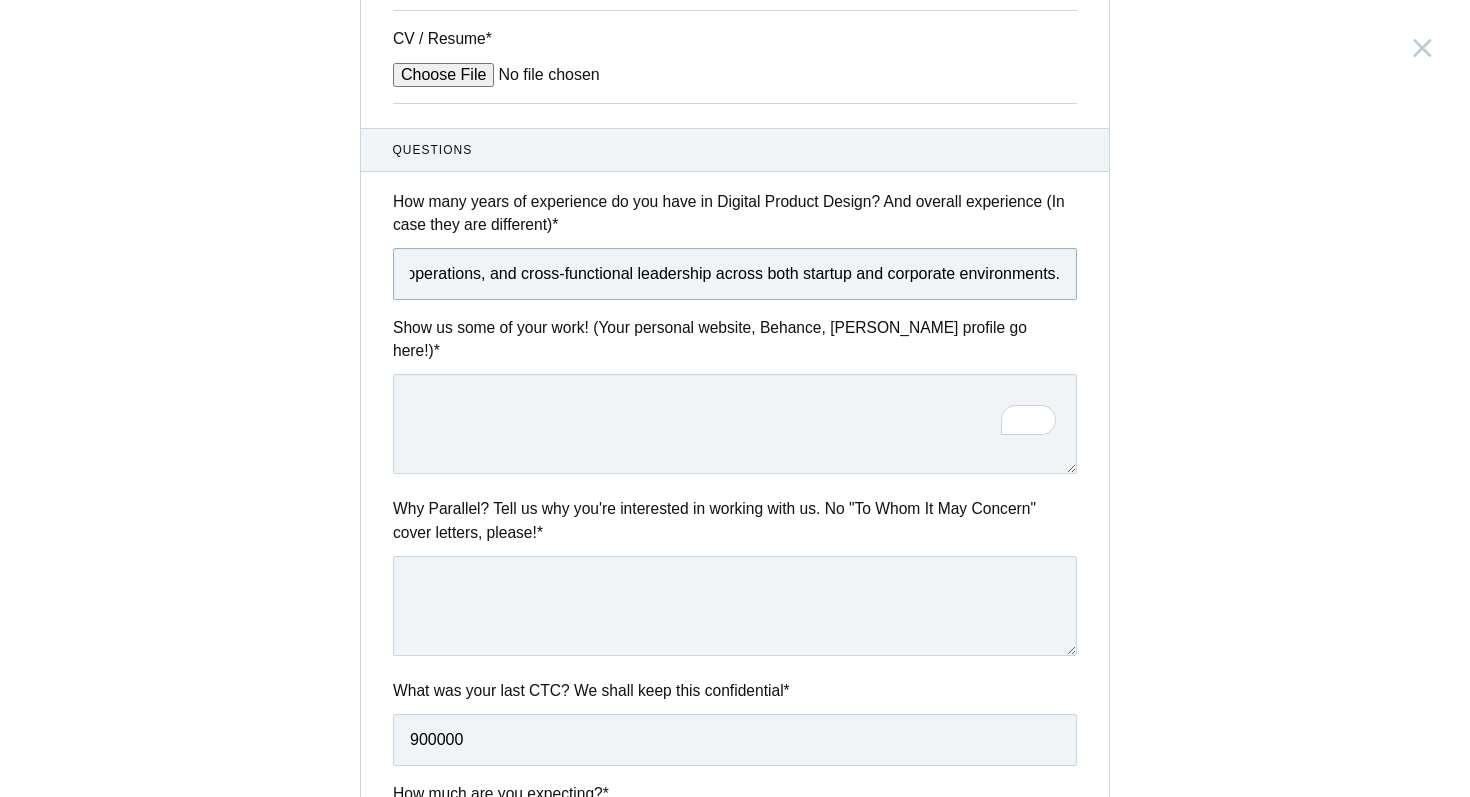 type on "I have 5+ years of experience in digital product design, primarily through building my own wellness app where I led user research, UX strategy, and high-fidelity UI design. In total, I have 7 years of overall experience, including product management, operations, and cross-functional leadership across both startup and corporate environments." 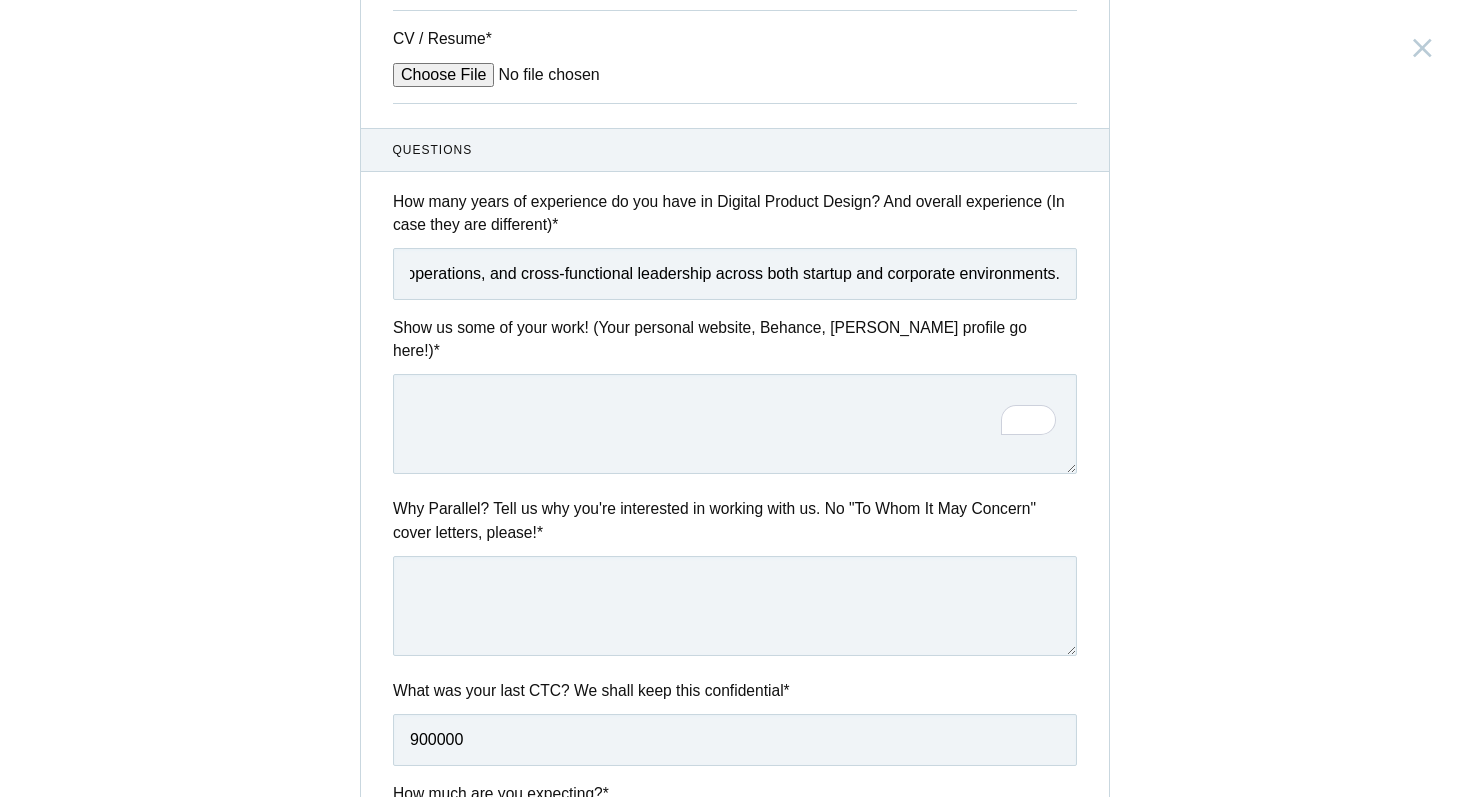 scroll, scrollTop: 0, scrollLeft: 0, axis: both 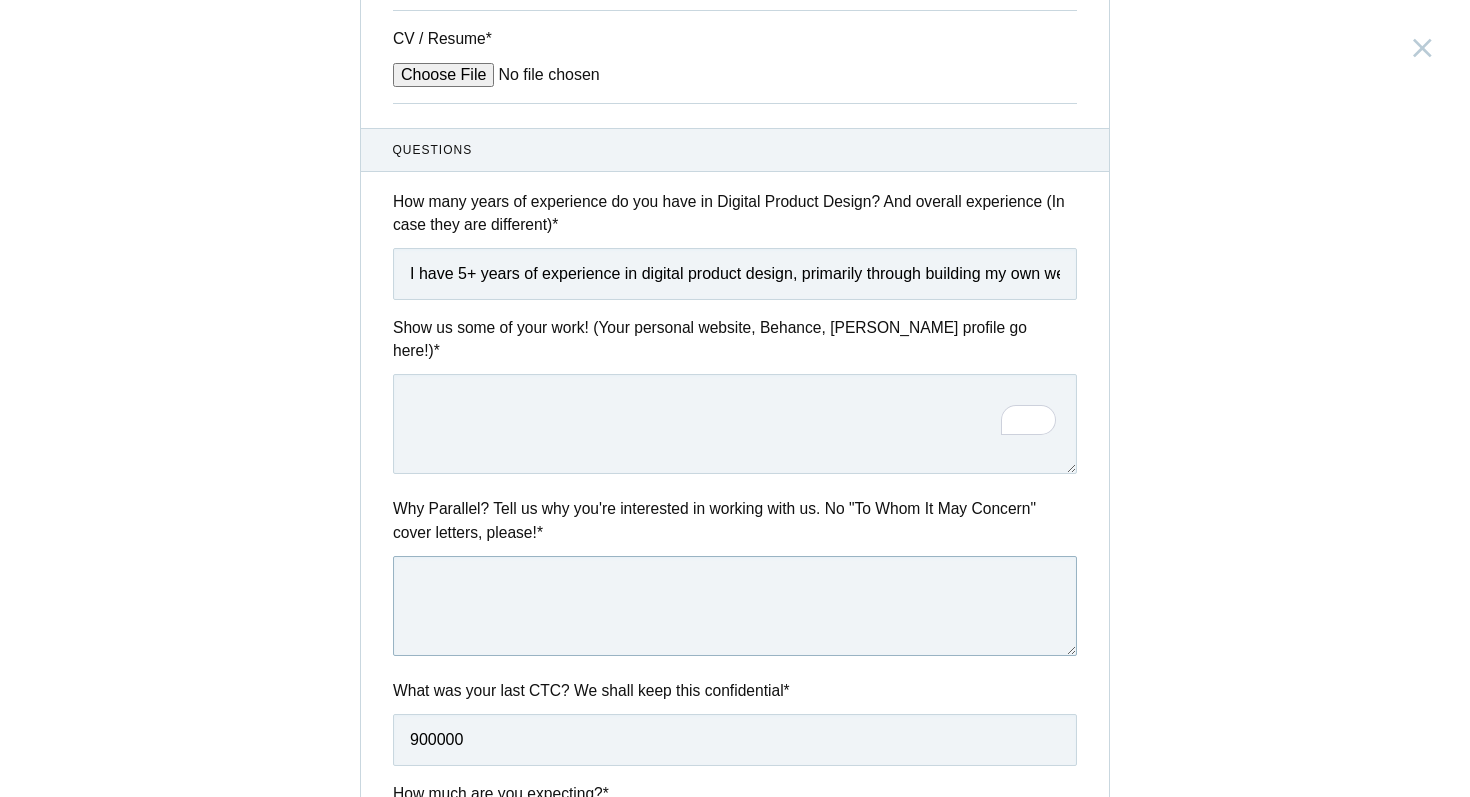 click at bounding box center [735, 606] 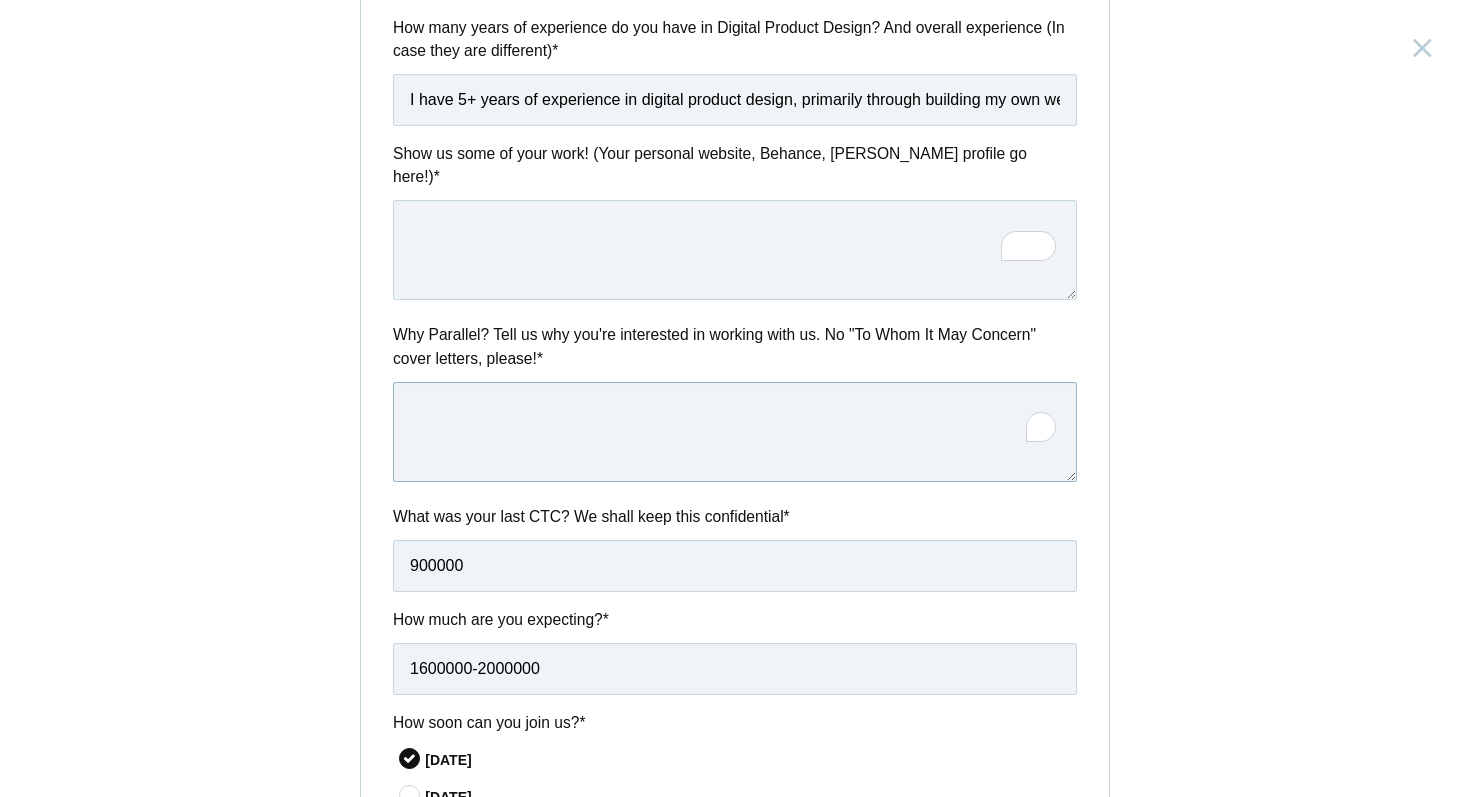 scroll, scrollTop: 738, scrollLeft: 0, axis: vertical 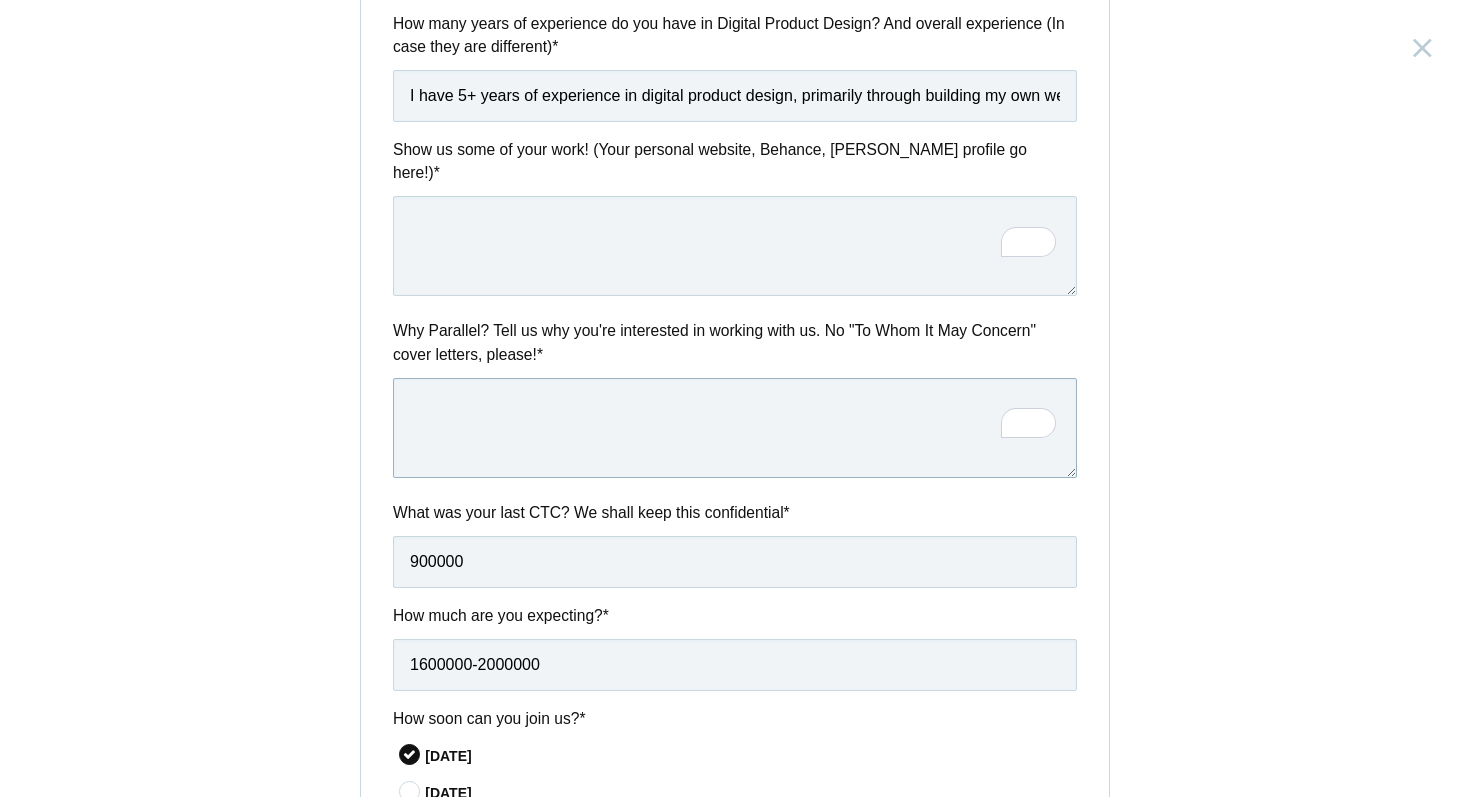 paste on "I thrive in early-stage, product-first environments where speed, clarity, and ownership matter. Parallel strikes that balance of thoughtful design and high execution, and I’d love to contribute to building intuitive, scalable tools that actually make teams more effective." 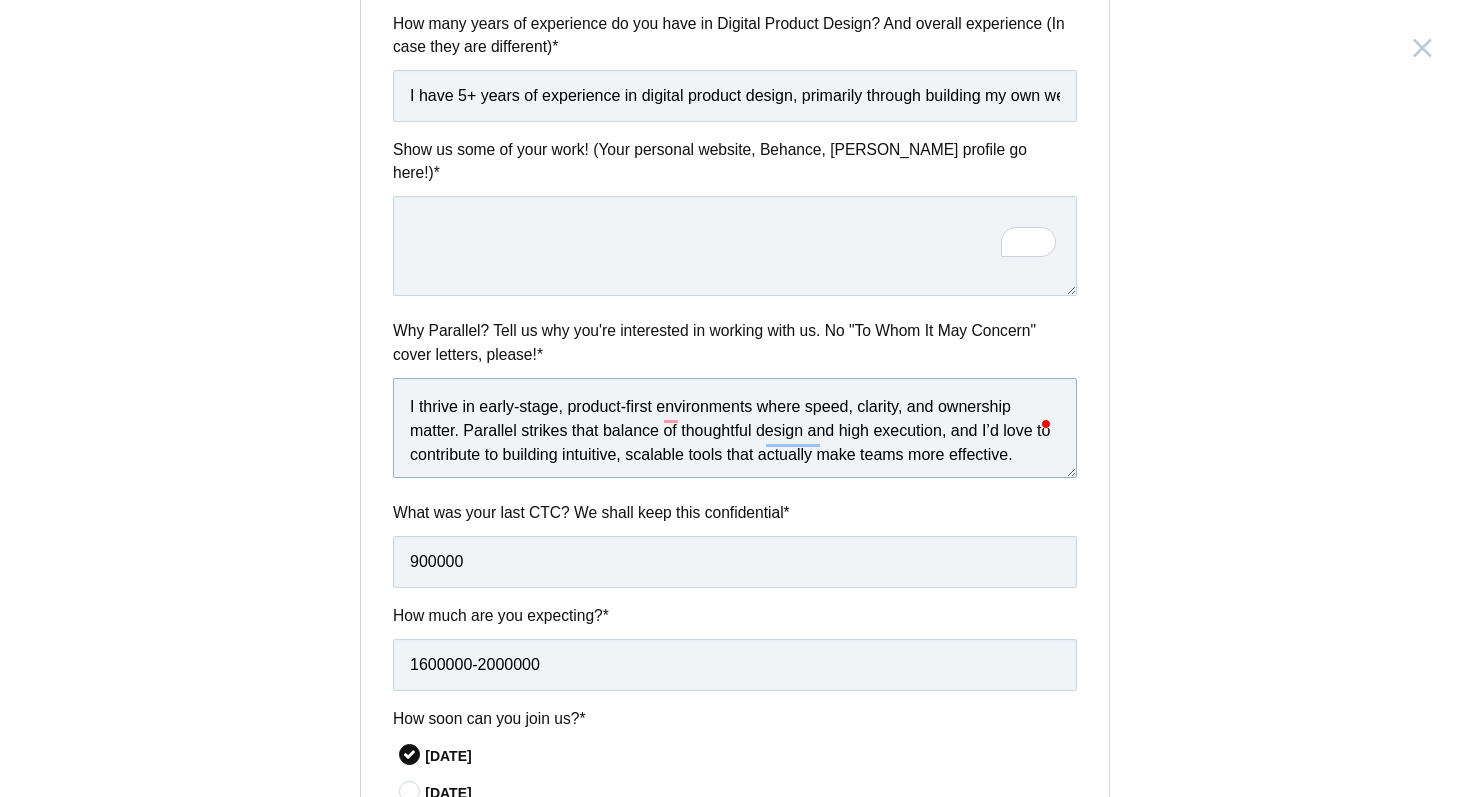 type on "I thrive in early-stage, product-first environments where speed, clarity, and ownership matter. Parallel strikes that balance of thoughtful design and high execution, and I’d love to contribute to building intuitive, scalable tools that actually make teams more effective." 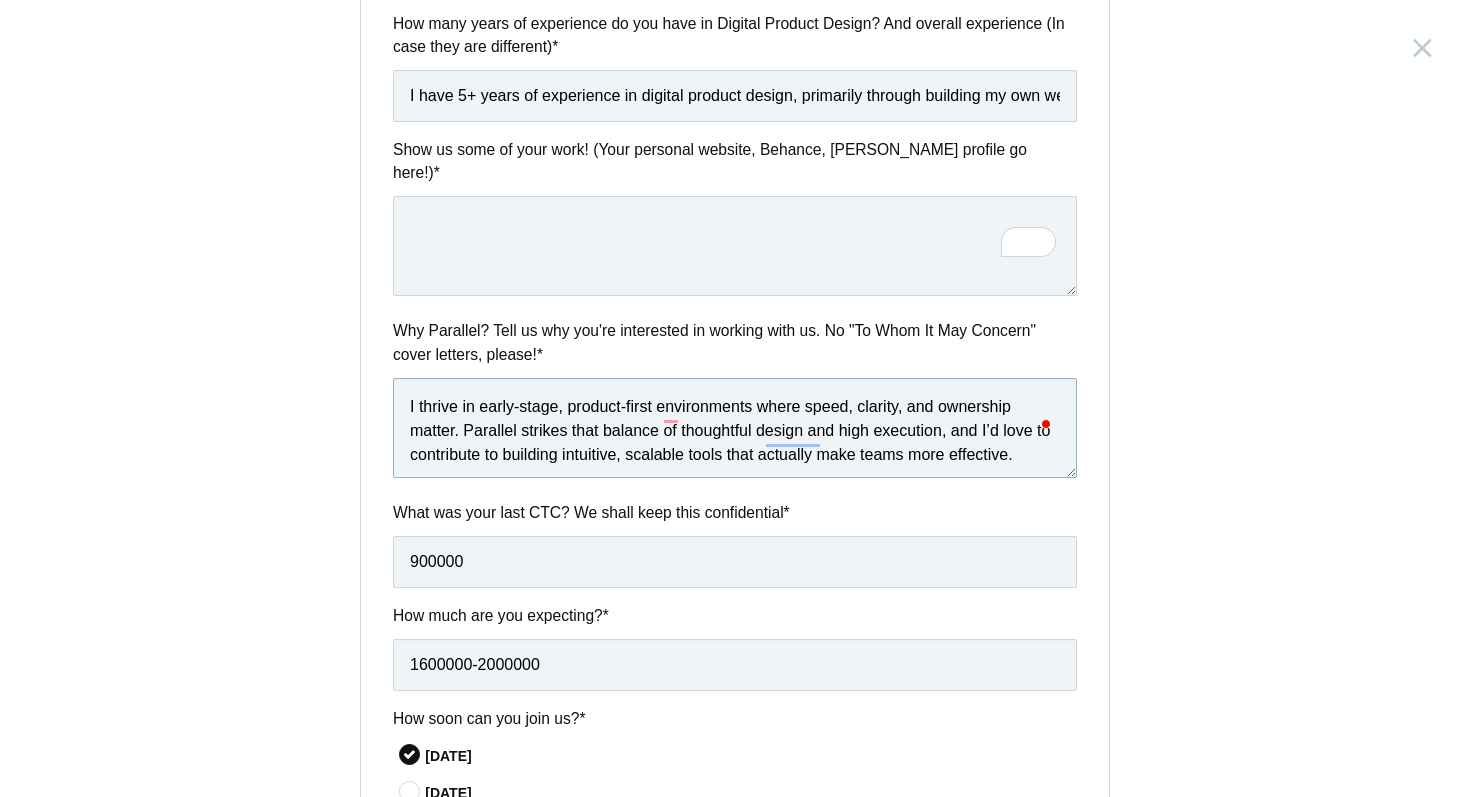 scroll, scrollTop: 6, scrollLeft: 0, axis: vertical 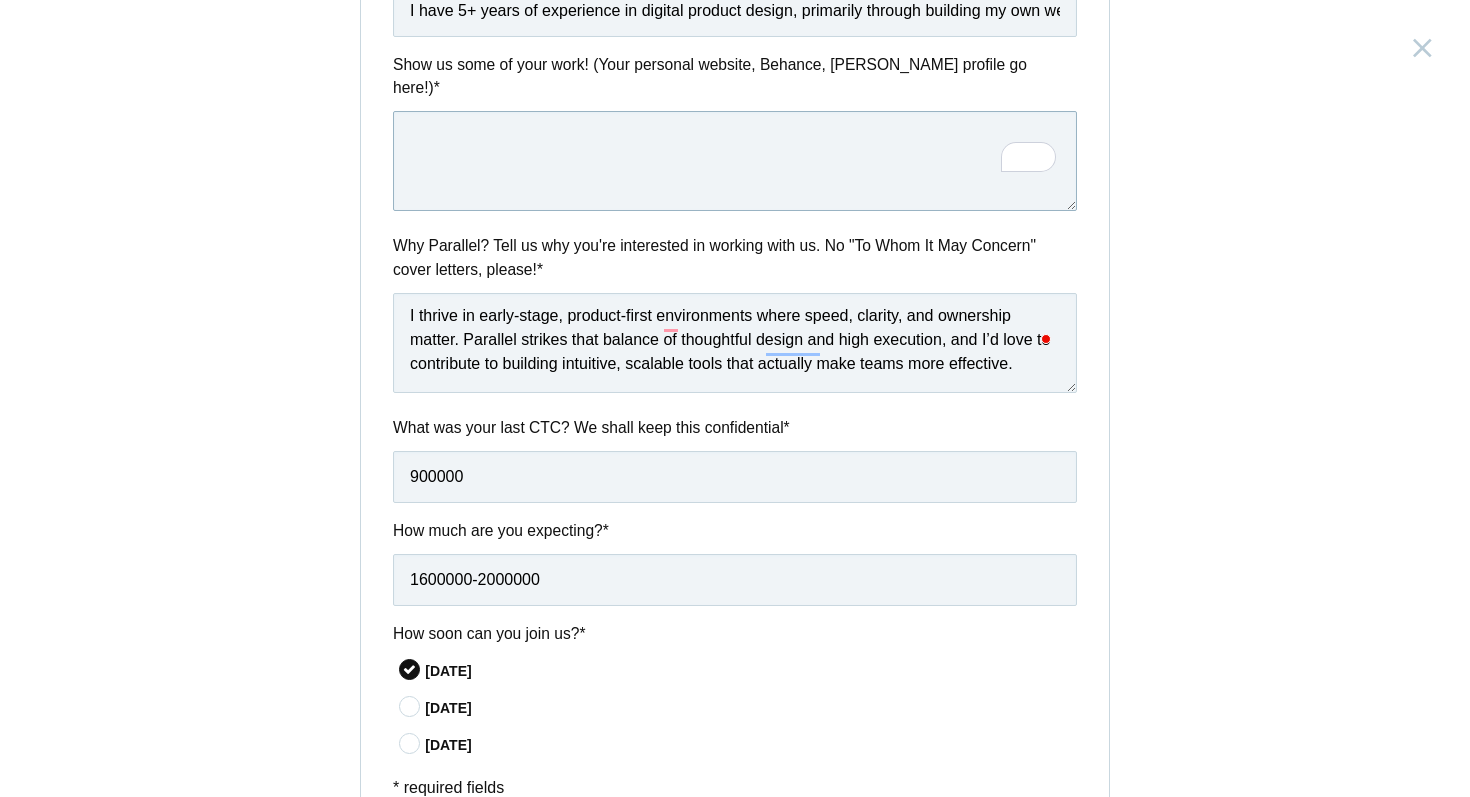 click at bounding box center [735, 161] 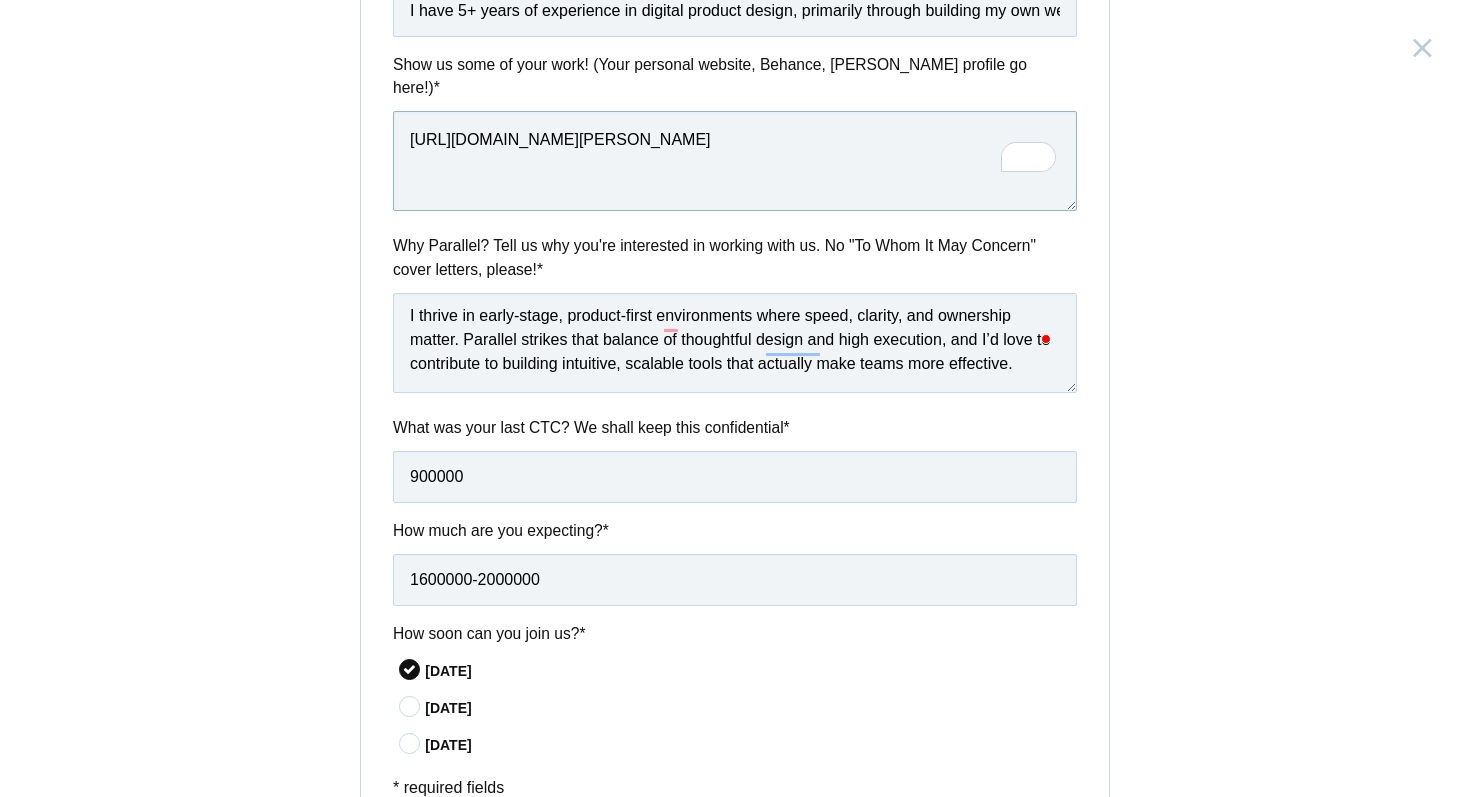 type on "https://www.figma.com/proto/1EG3CHdS4thoiRROYZ1VhQ/SWATHI-VEDULA-DESIGN-PORTFOLIO-FEEDBACK" 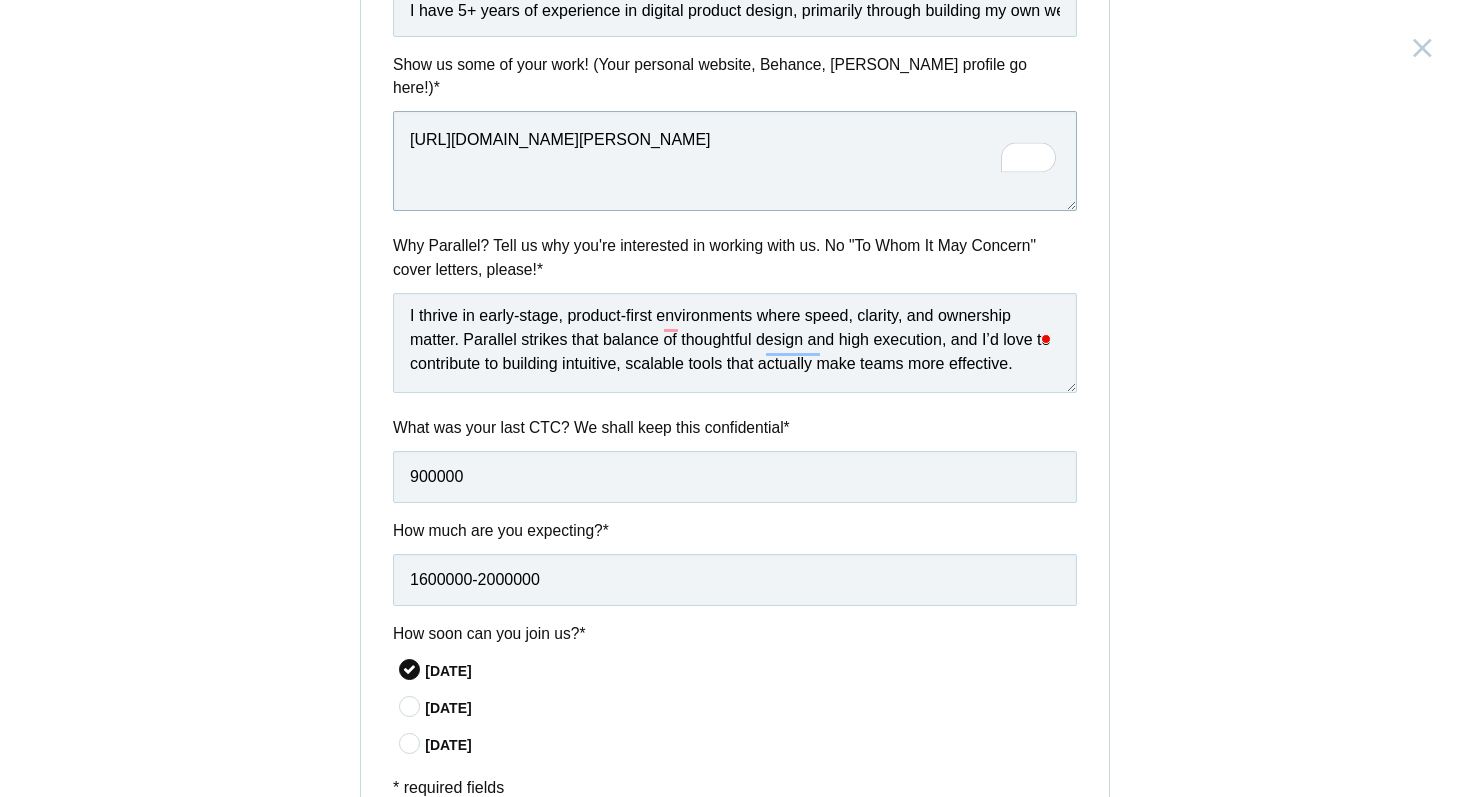 scroll, scrollTop: 967, scrollLeft: 0, axis: vertical 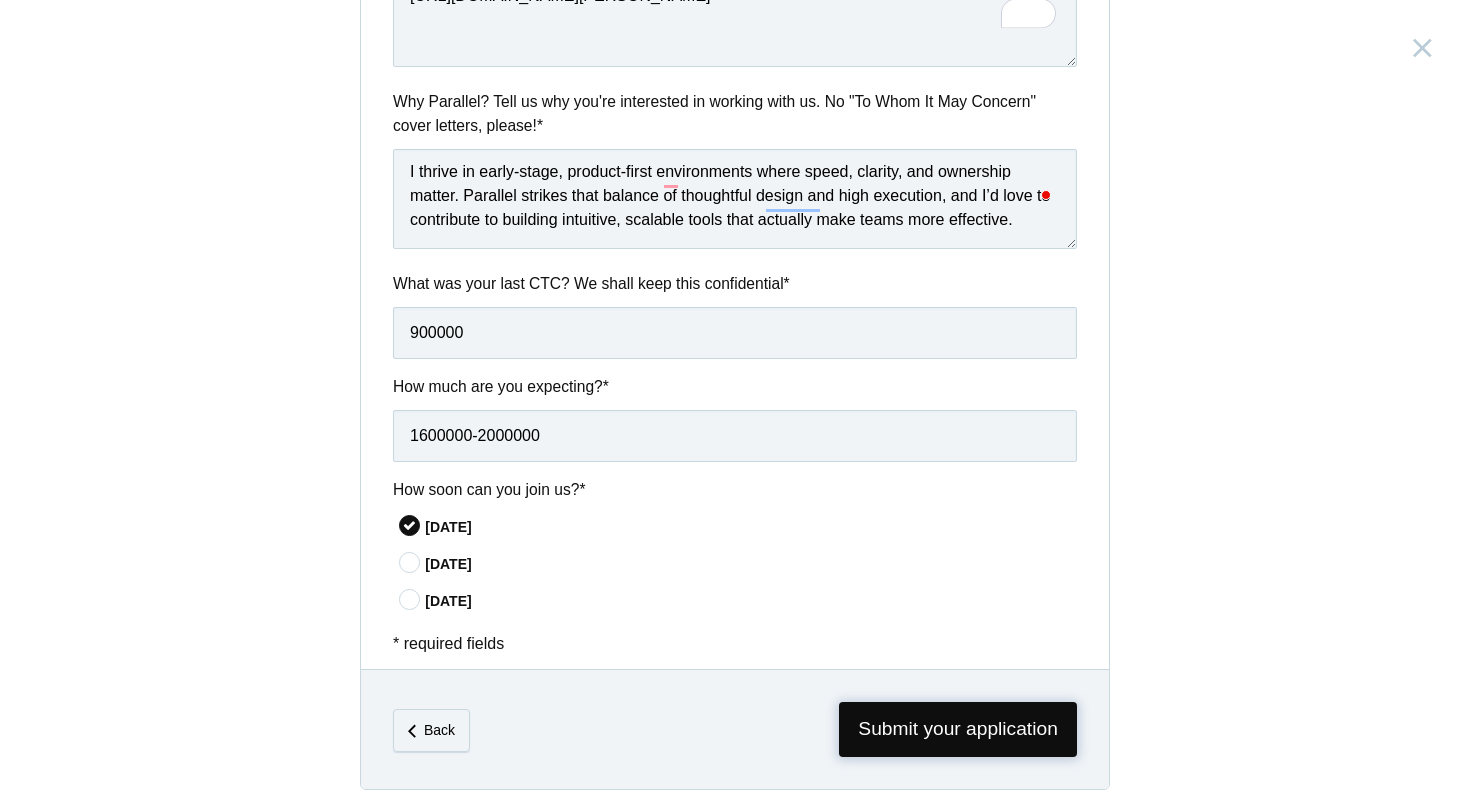 click on "Submit your application" at bounding box center (958, 729) 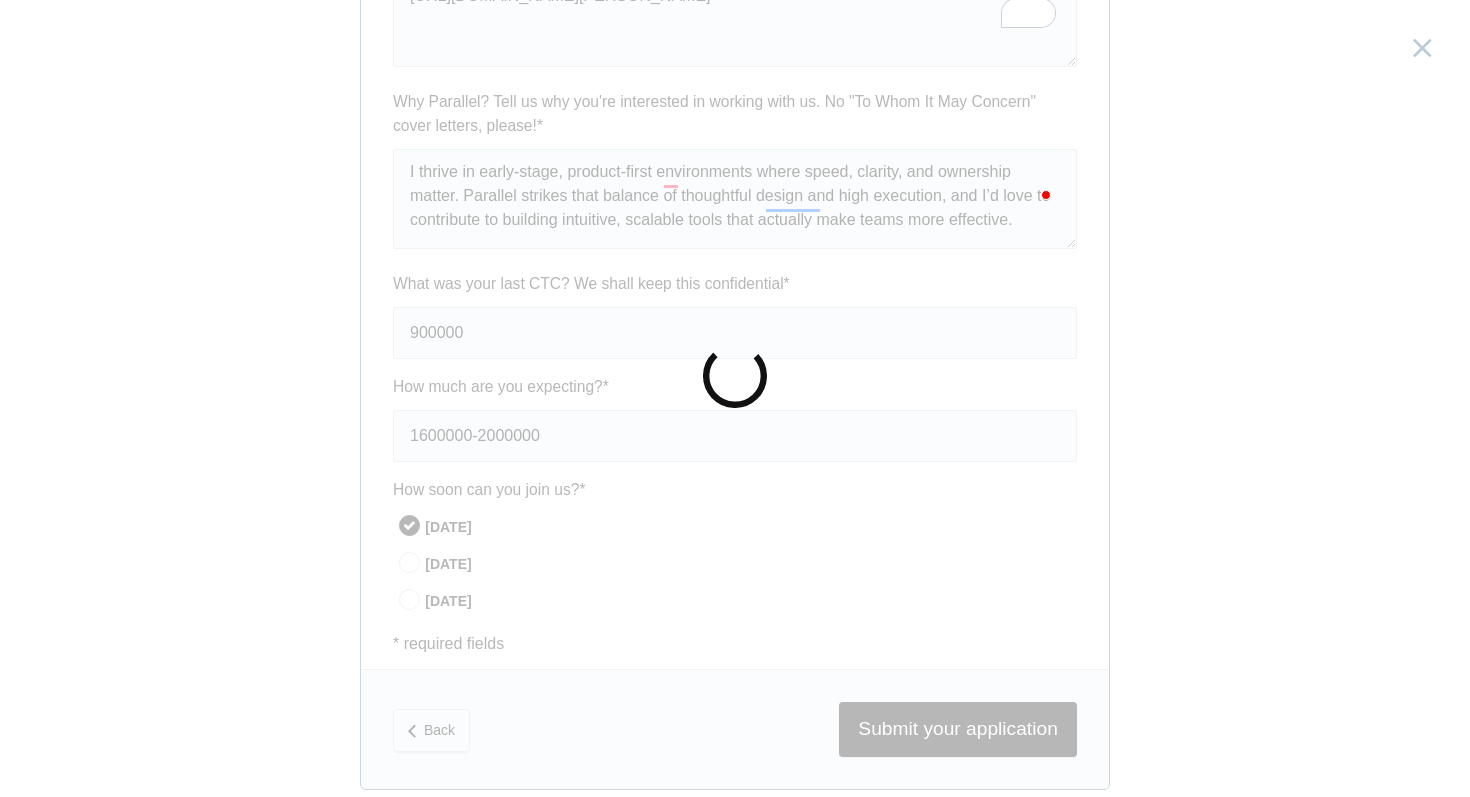 scroll, scrollTop: 0, scrollLeft: 0, axis: both 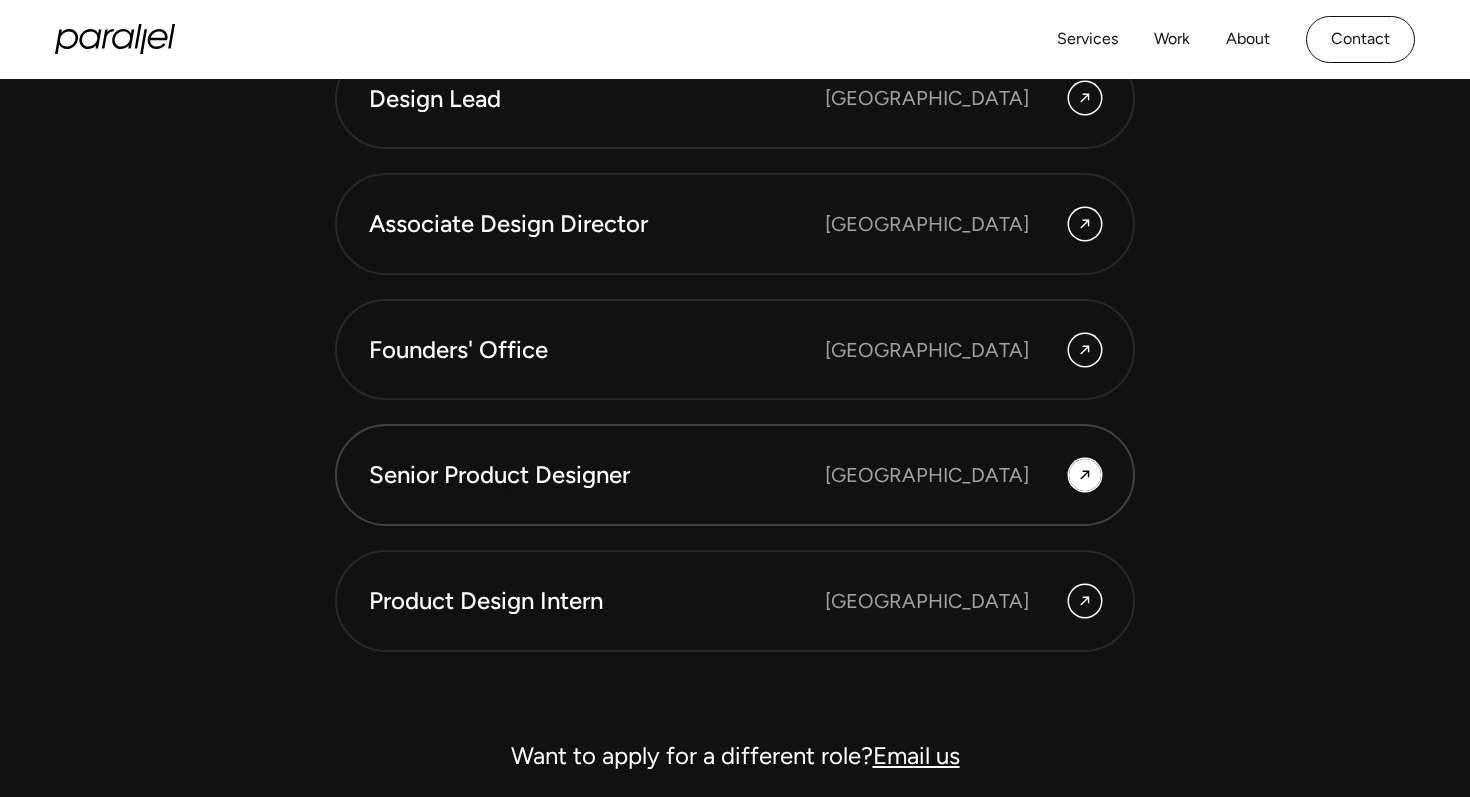 click on "Senior Product Designer" at bounding box center [597, 475] 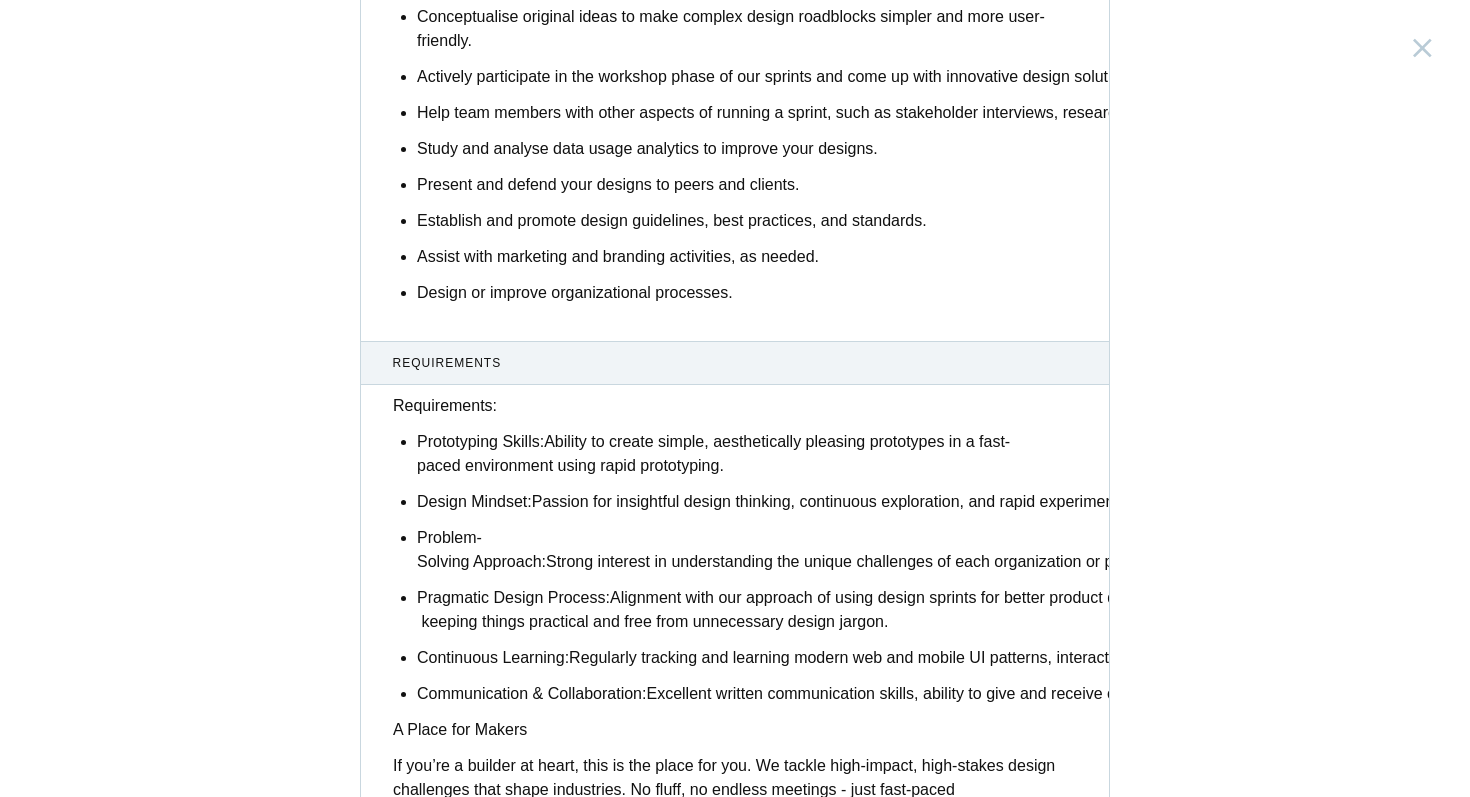 scroll, scrollTop: 439, scrollLeft: 0, axis: vertical 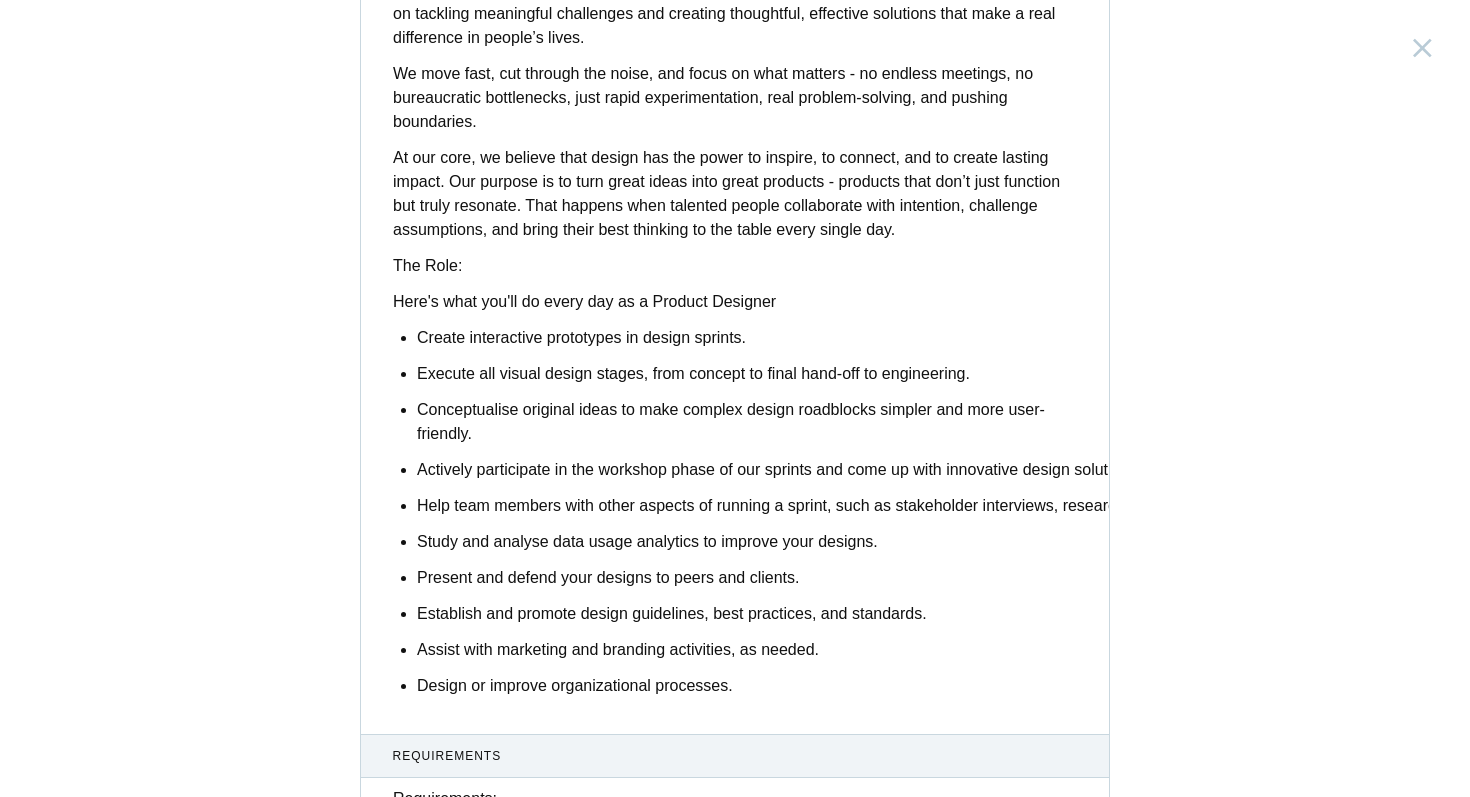 click on "The Role:" at bounding box center [427, 265] 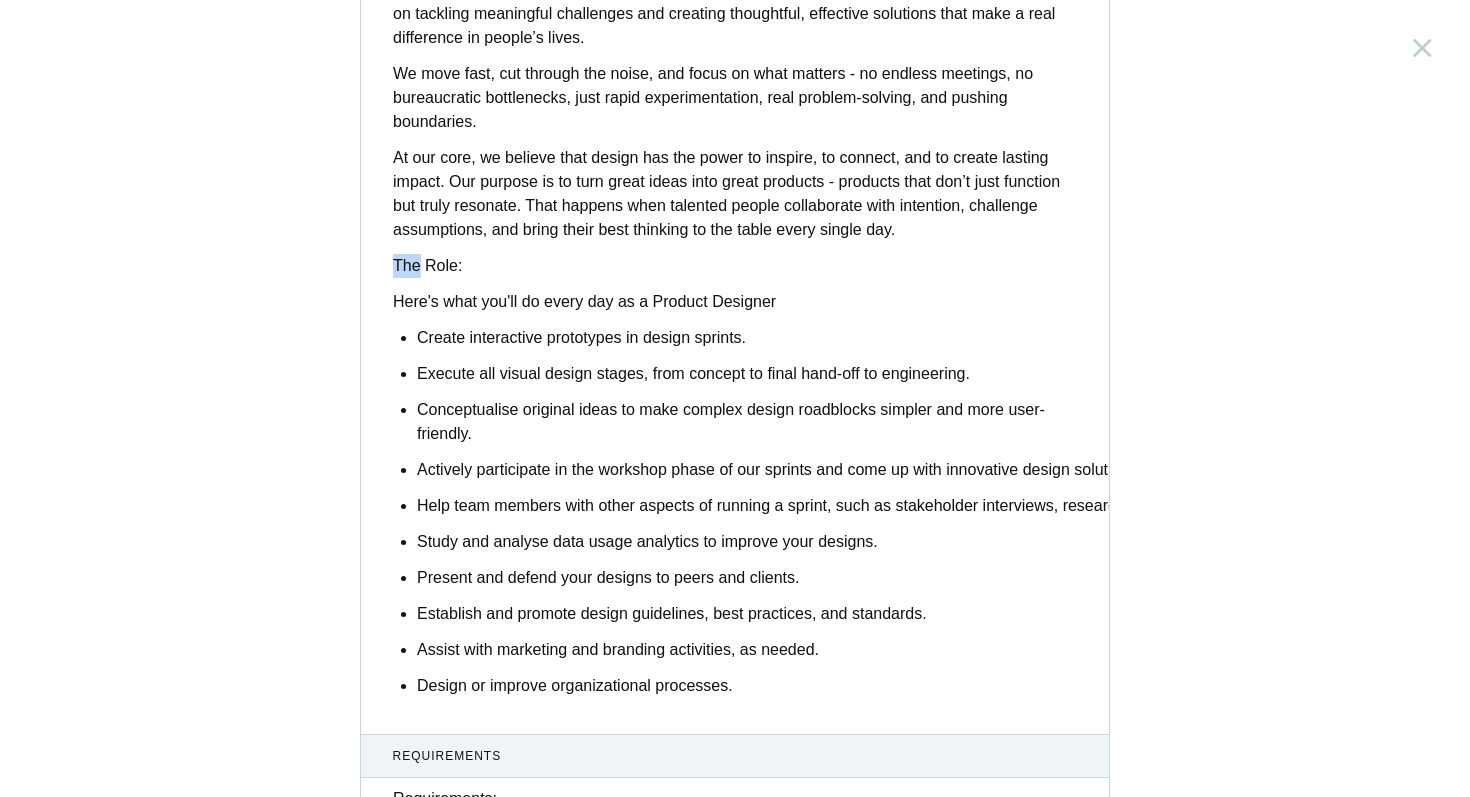 click on "The Role:" at bounding box center (427, 265) 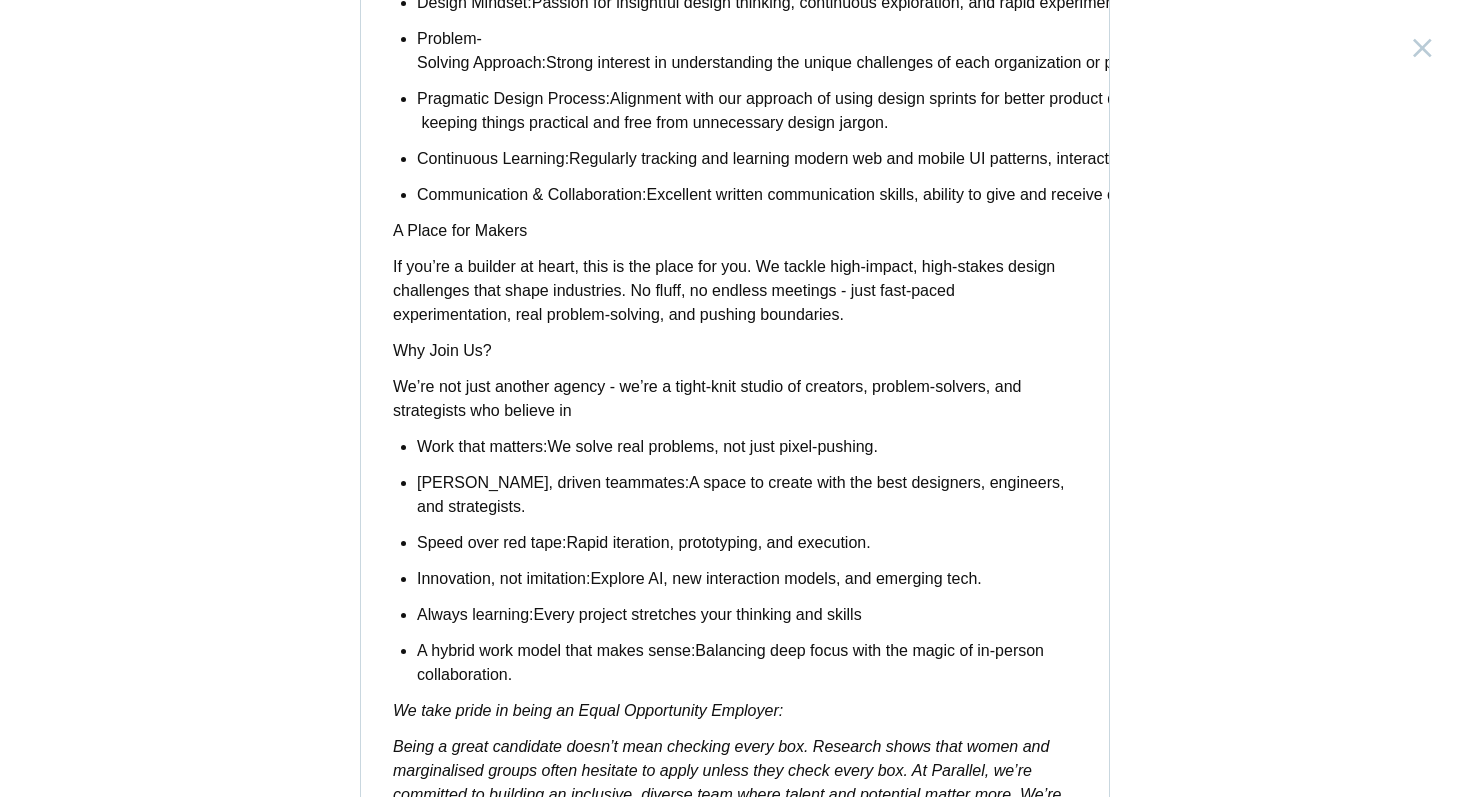 scroll, scrollTop: 1322, scrollLeft: 0, axis: vertical 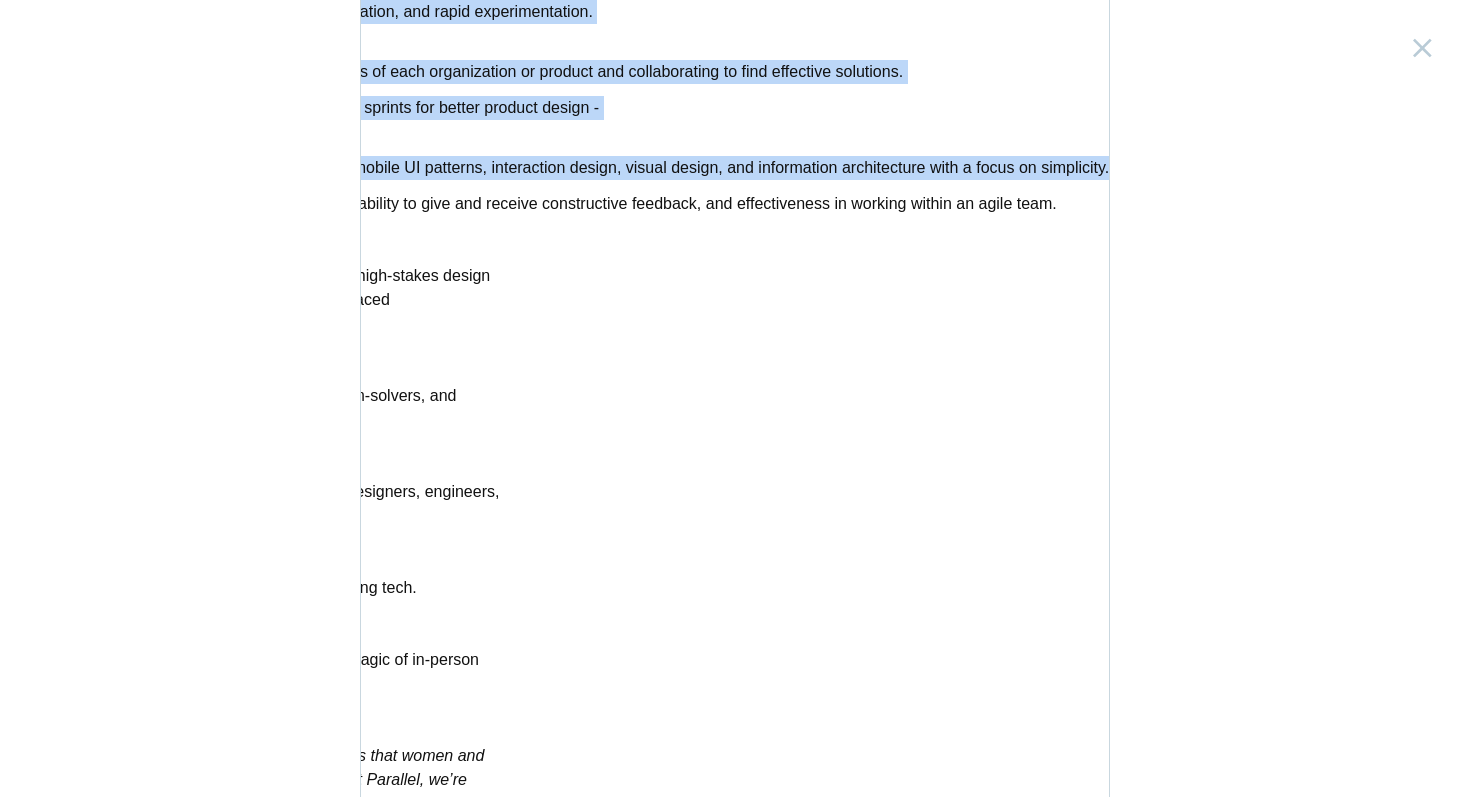 click on "Requirements: Prototyping Skills:  Ability to create simple, aesthetically pleasing prototypes in a fast-paced environment using rapid prototyping. Design Mindset:  Passion for insightful design thinking, continuous exploration, and rapid experimentation. Problem-Solving Approach:  Strong interest in understanding the unique challenges of each organization or product and collaborating to find effective solutions. Pragmatic Design Process:  Alignment with our approach of using design sprints for better product design - keeping things practical and free from unnecessary design jargon. Continuous Learning:  Regularly tracking and learning modern web and mobile UI patterns, interaction design, visual design, and information architecture with a focus on simplicity. Communication & Collaboration:  A Place for Makers Why Join Us? Work that matters:  We solve real problems, not just pixel-pushing. [PERSON_NAME], driven teammates:" at bounding box center [735, 420] 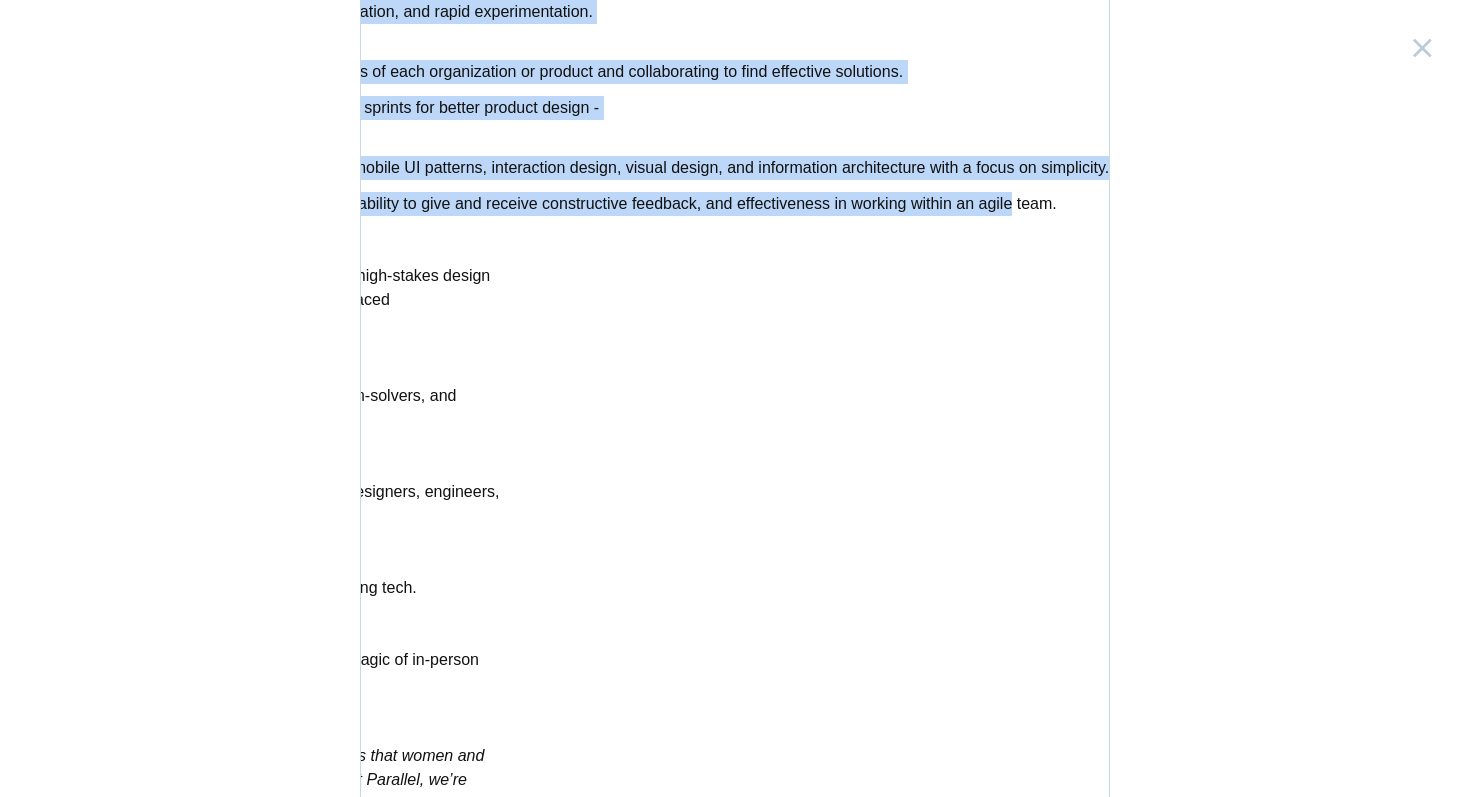 click on "Communication & Collaboration:  Excellent written communication skills, ability to give and receive constructive feedback, and effectiveness in working within an agile team." at bounding box center (182, 204) 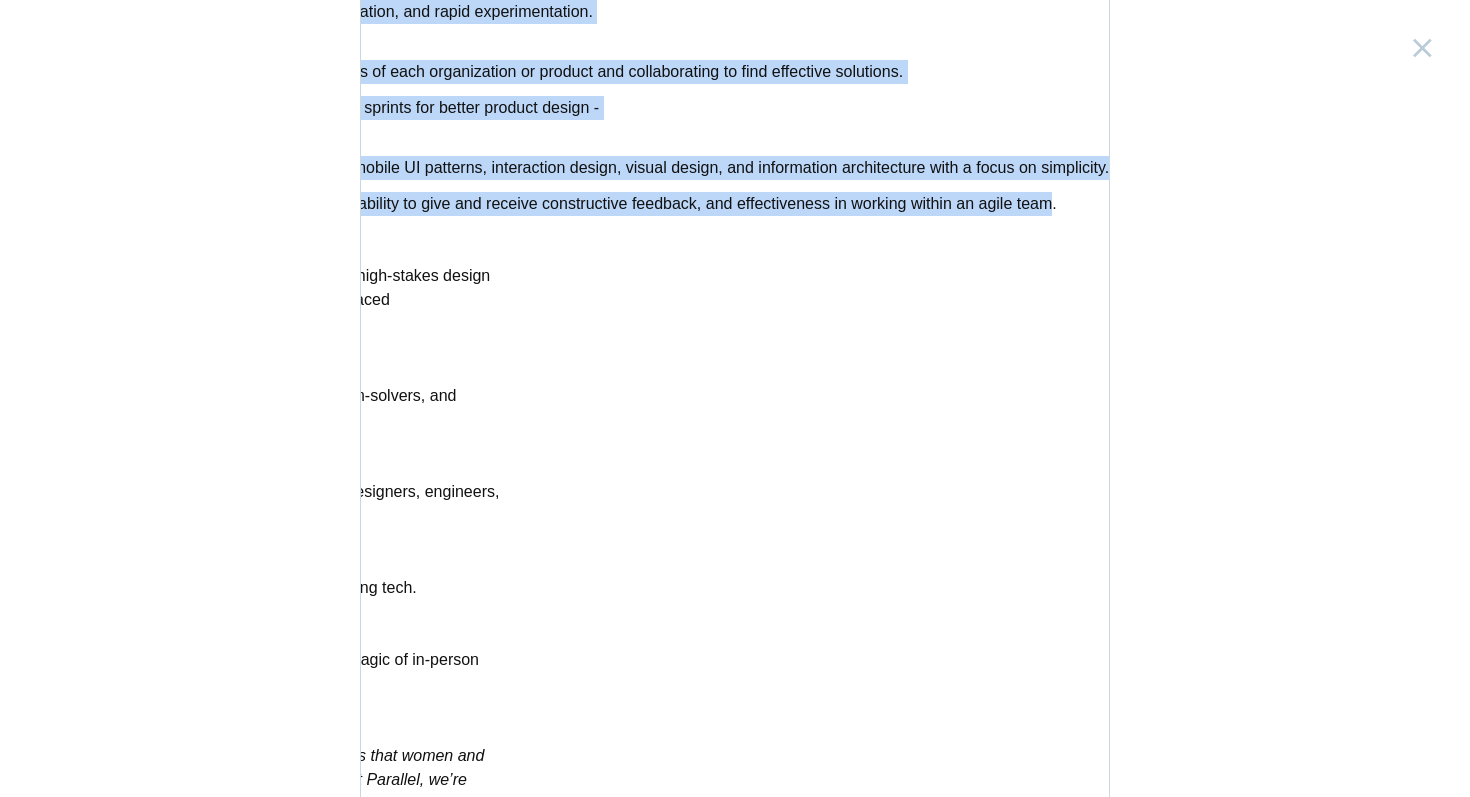 click on "Communication & Collaboration:  Excellent written communication skills, ability to give and receive constructive feedback, and effectiveness in working within an agile team." at bounding box center [182, 204] 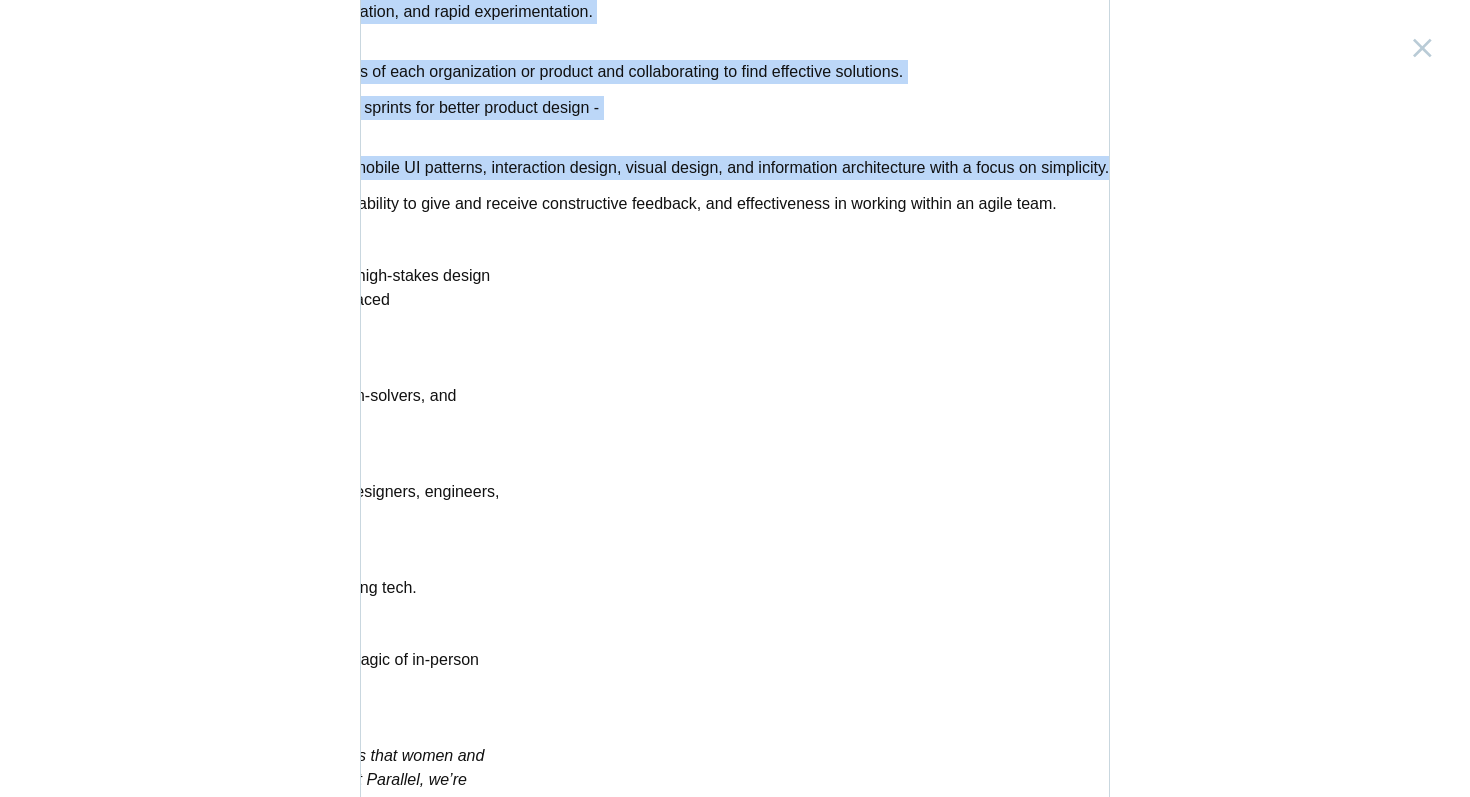 click on "Requirements: Prototyping Skills:  Ability to create simple, aesthetically pleasing prototypes in a fast-paced environment using rapid prototyping. Design Mindset:  Passion for insightful design thinking, continuous exploration, and rapid experimentation. Problem-Solving Approach:  Strong interest in understanding the unique challenges of each organization or product and collaborating to find effective solutions. Pragmatic Design Process:  Alignment with our approach of using design sprints for better product design - keeping things practical and free from unnecessary design jargon. Continuous Learning:  Regularly tracking and learning modern web and mobile UI patterns, interaction design, visual design, and information architecture with a focus on simplicity. Communication & Collaboration:  A Place for Makers Why Join Us? Work that matters:  We solve real problems, not just pixel-pushing. [PERSON_NAME], driven teammates:" at bounding box center (735, 420) 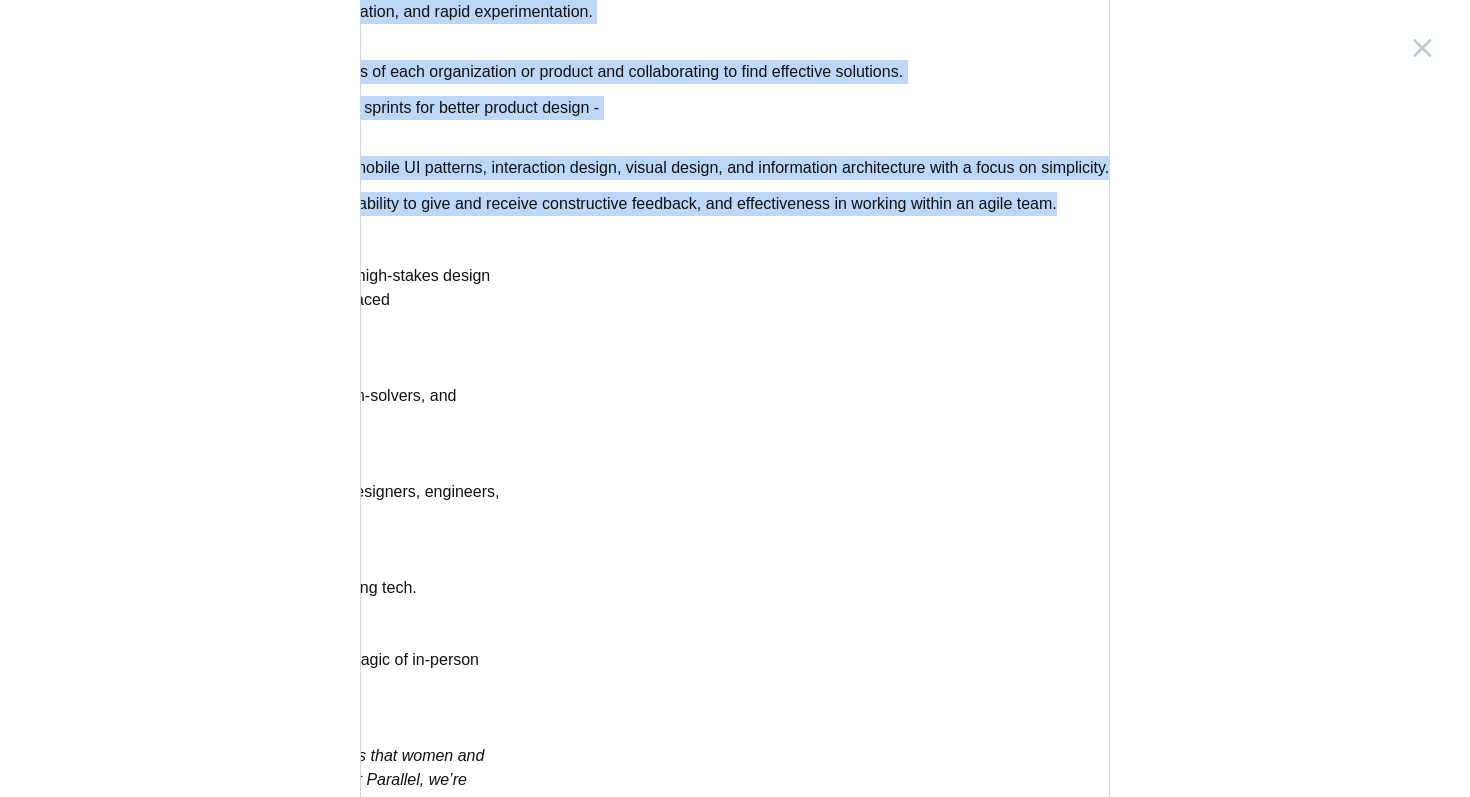 click on "Communication & Collaboration:  Excellent written communication skills, ability to give and receive constructive feedback, and effectiveness in working within an agile team." at bounding box center [182, 204] 